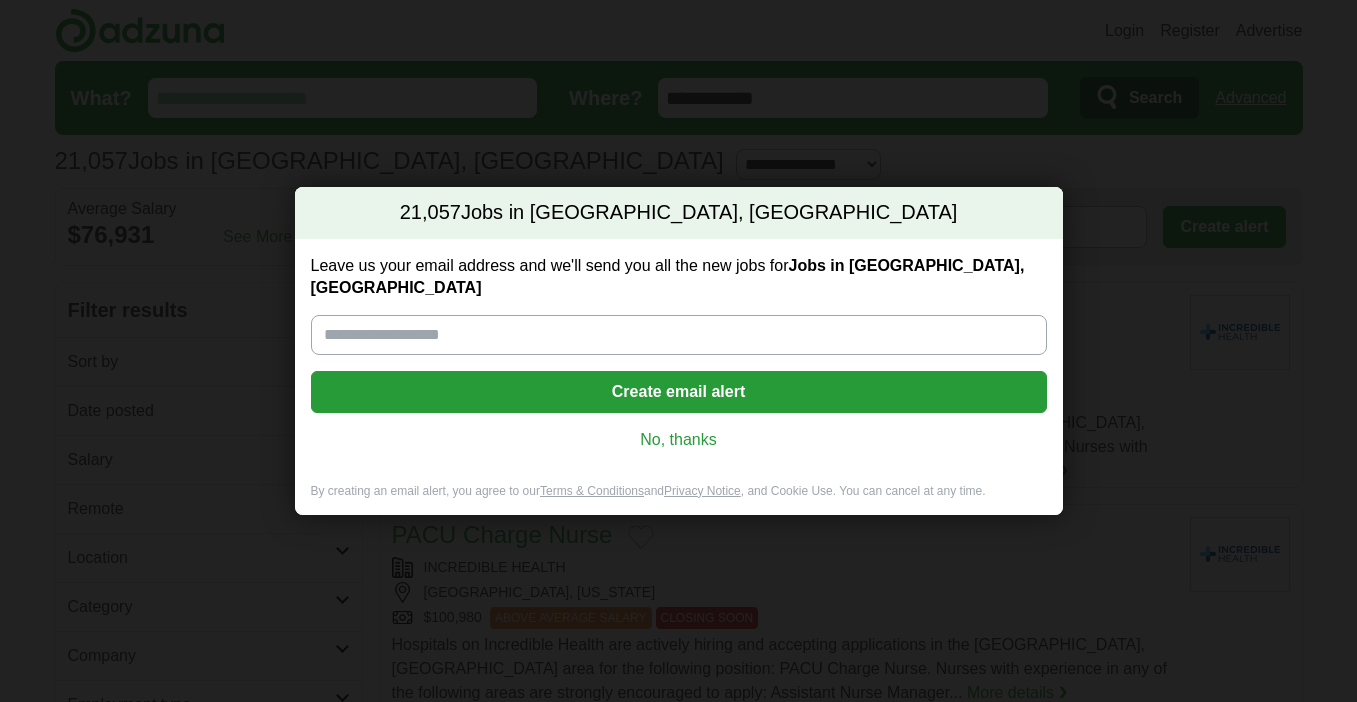 scroll, scrollTop: 0, scrollLeft: 0, axis: both 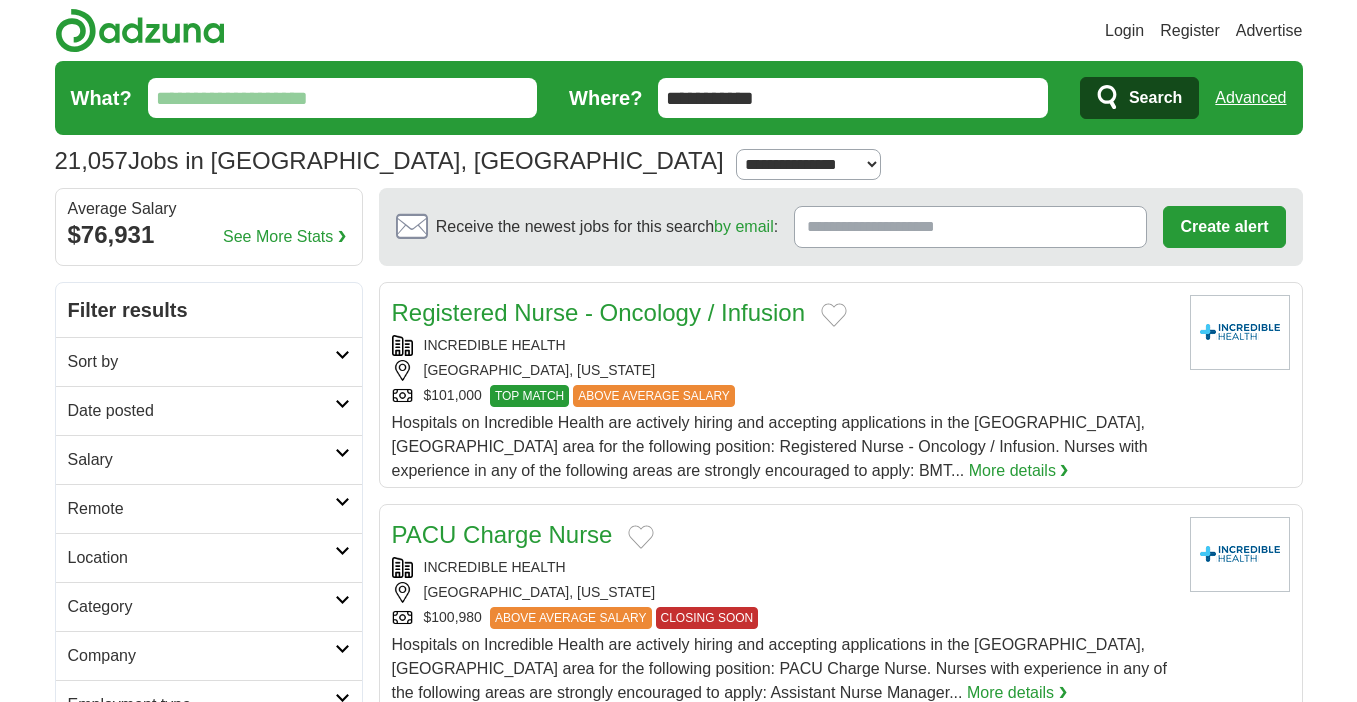 click on "Sort by" at bounding box center [201, 362] 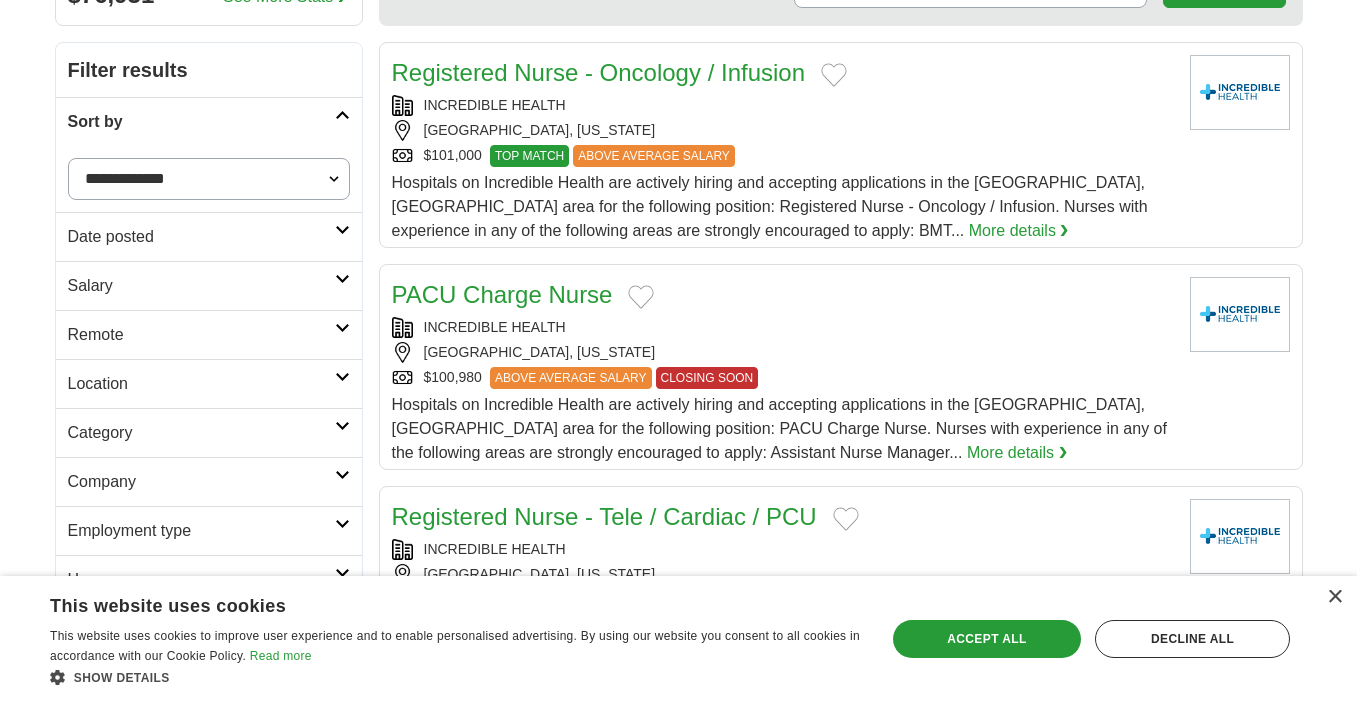 click on "Salary" at bounding box center [201, 286] 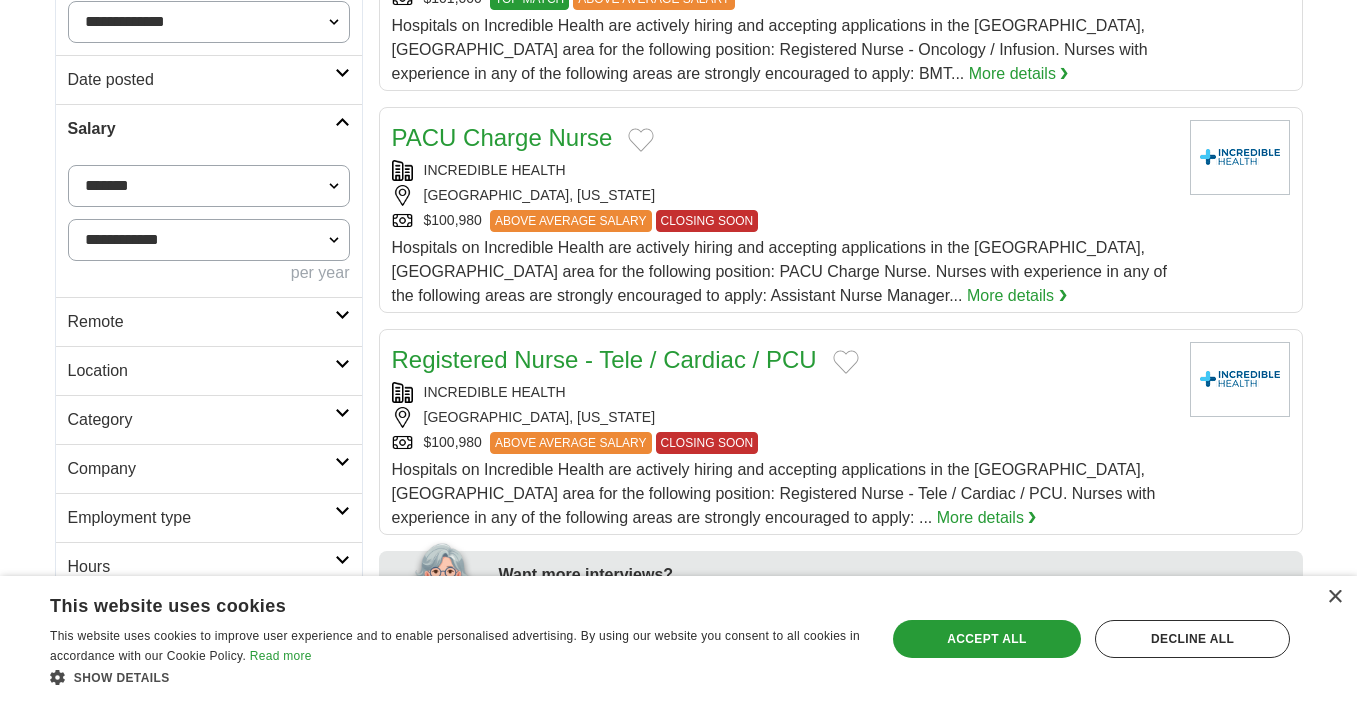scroll, scrollTop: 399, scrollLeft: 0, axis: vertical 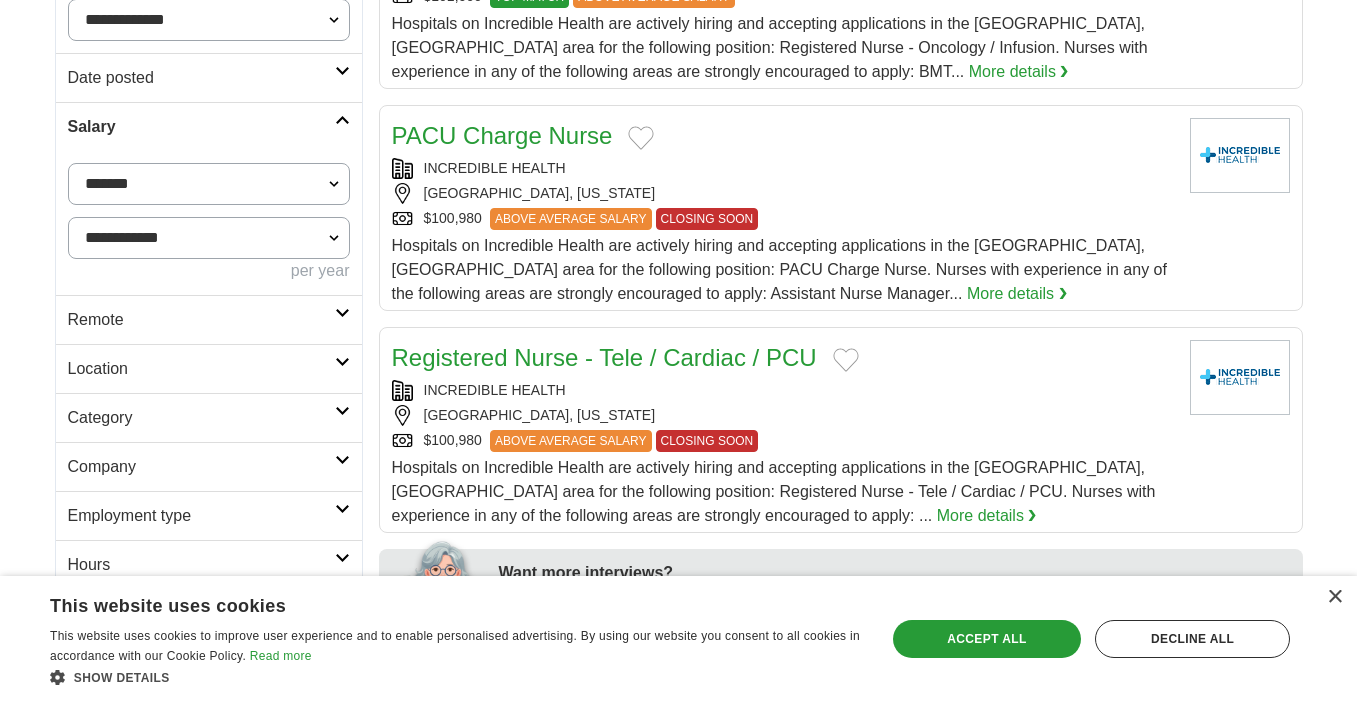 click on "**********" at bounding box center (209, 238) 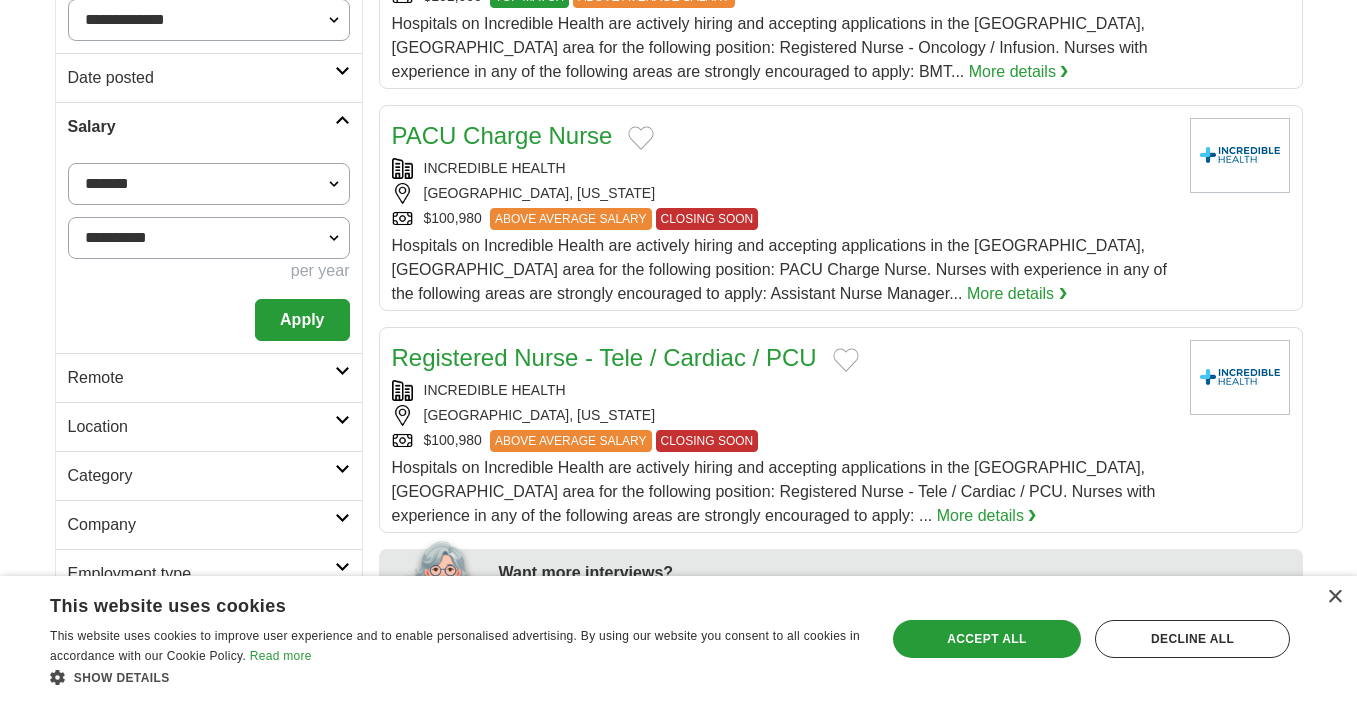click on "Apply" at bounding box center (302, 320) 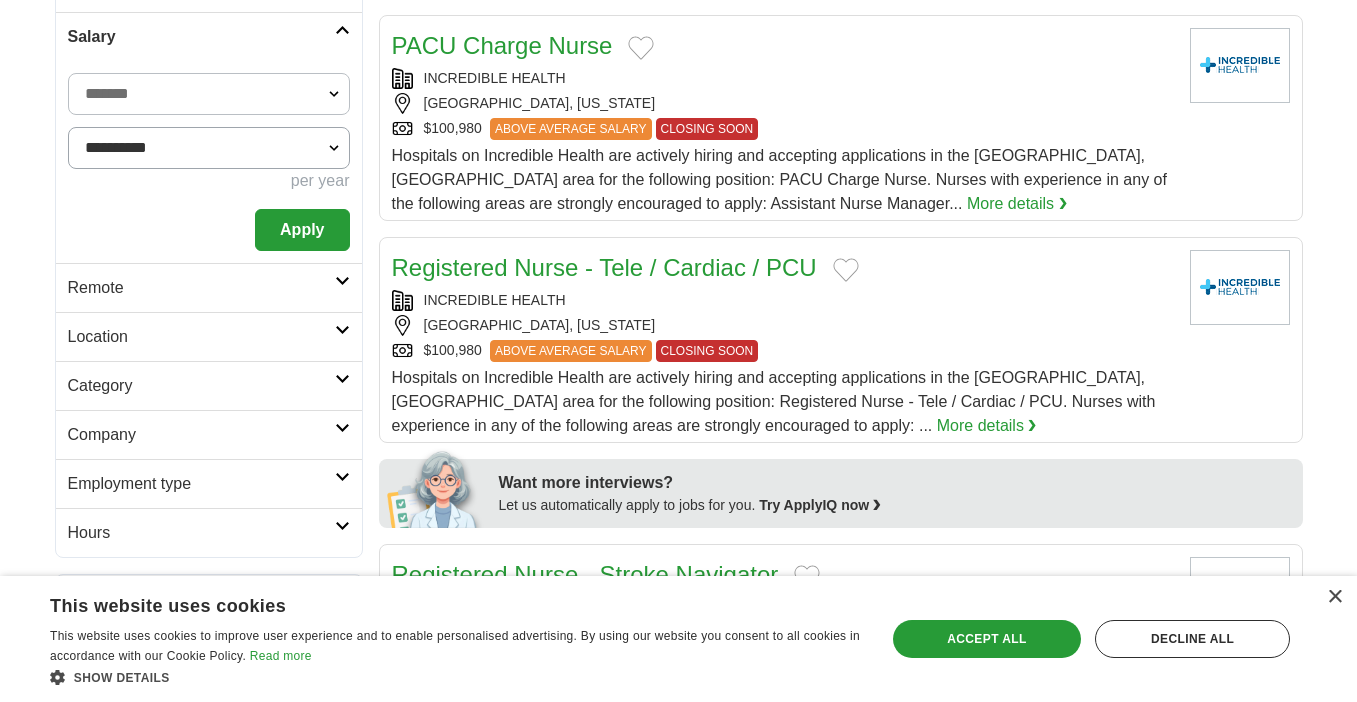 scroll, scrollTop: 530, scrollLeft: 0, axis: vertical 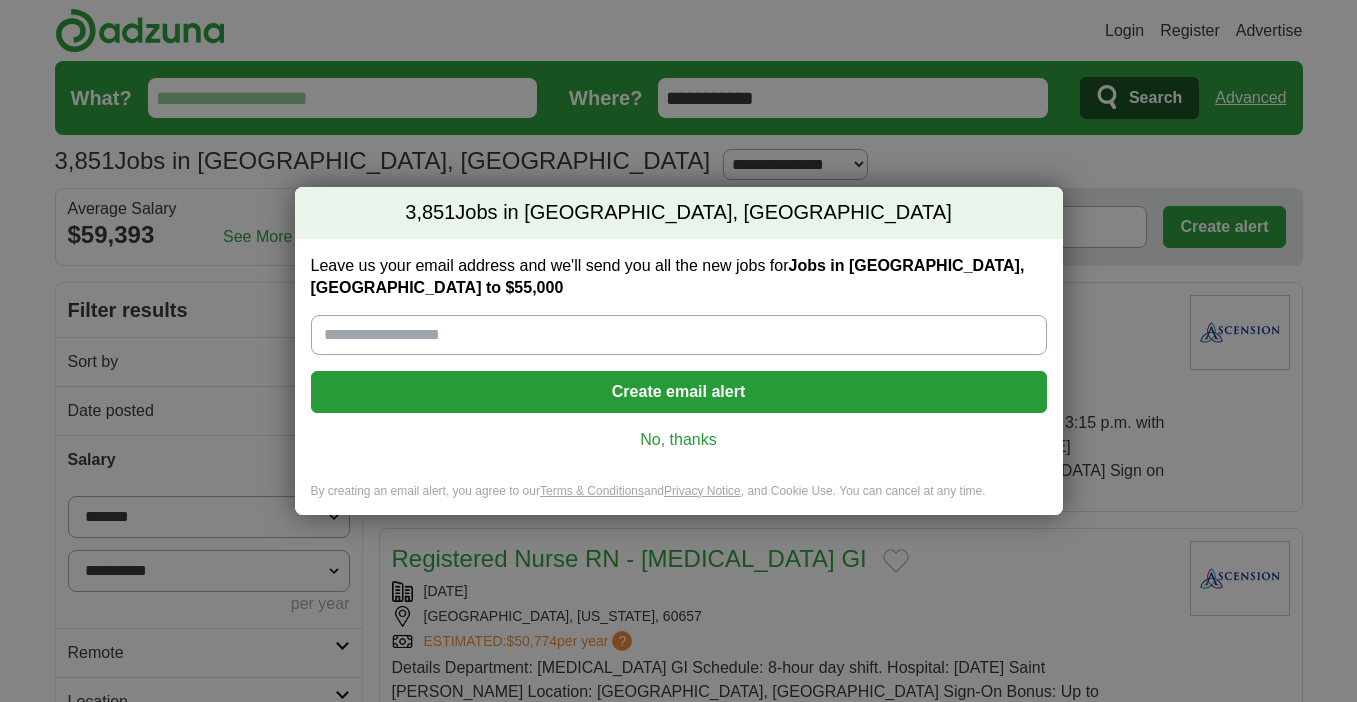click on "No, thanks" at bounding box center [679, 440] 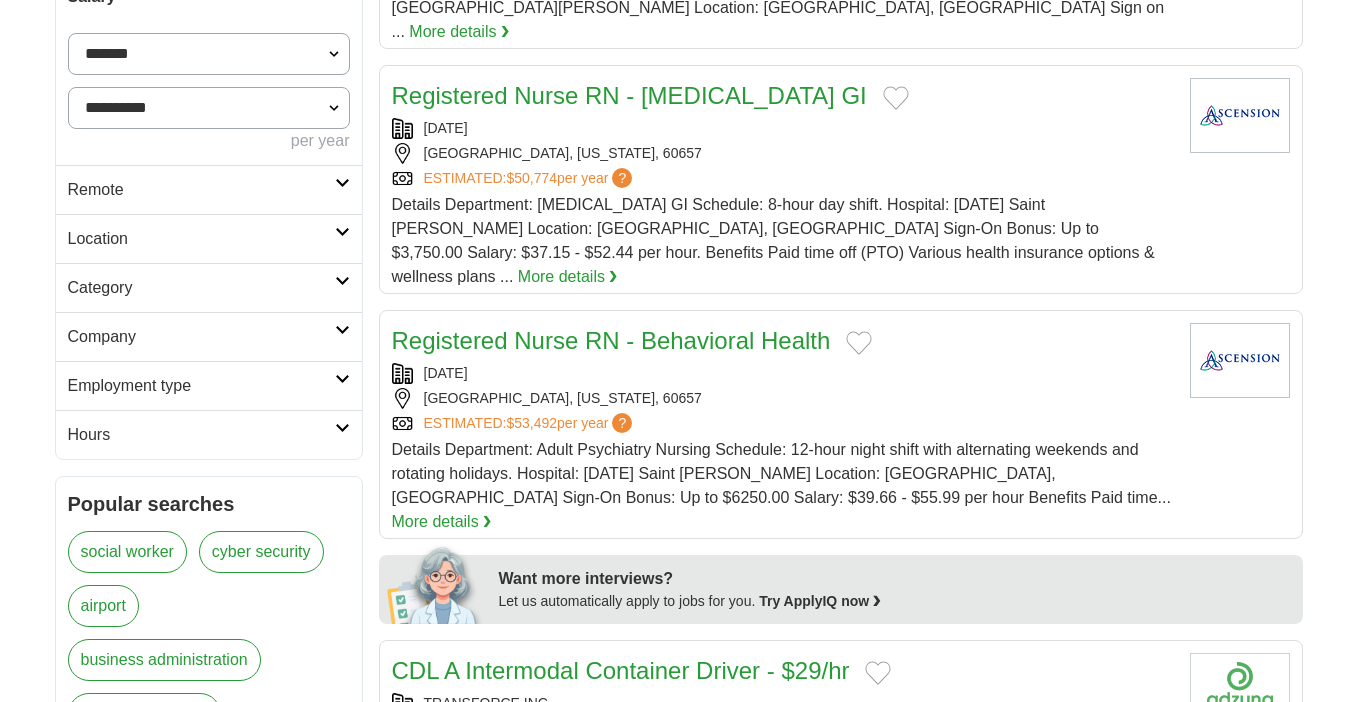 scroll, scrollTop: 508, scrollLeft: 0, axis: vertical 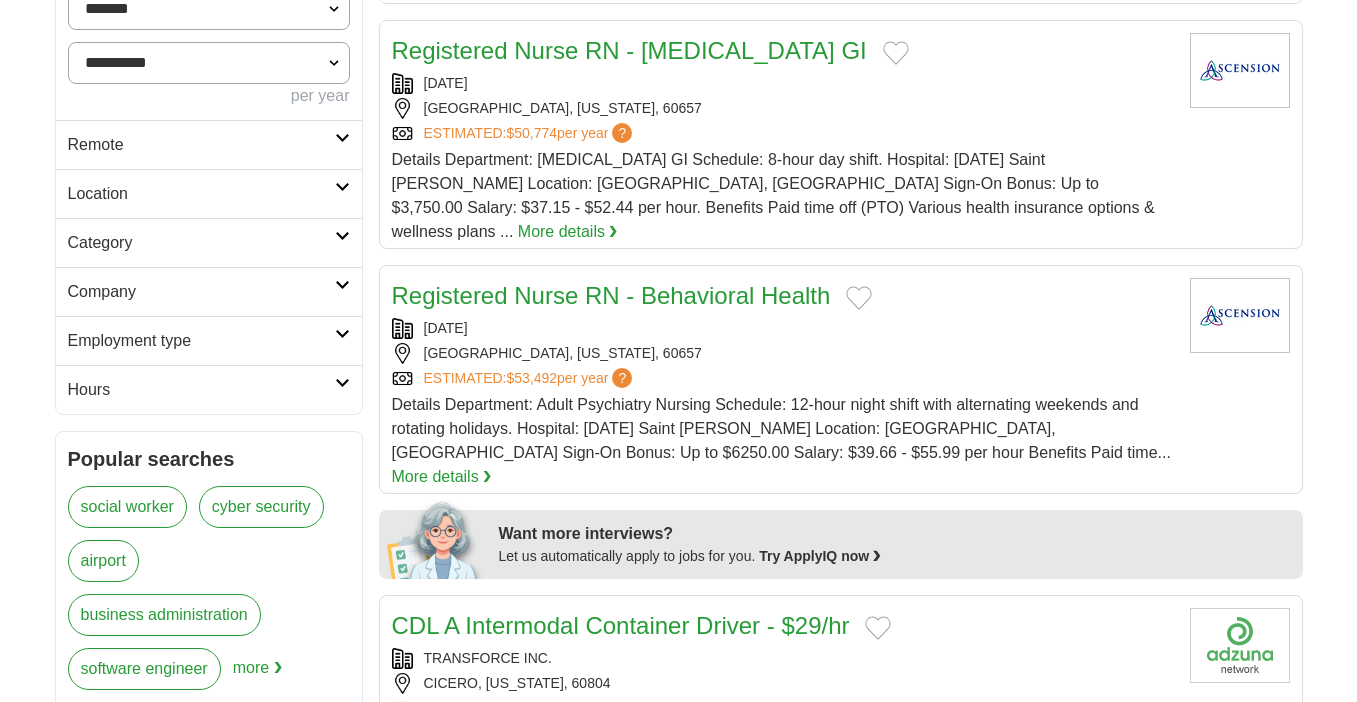 click on "Location" at bounding box center [201, 194] 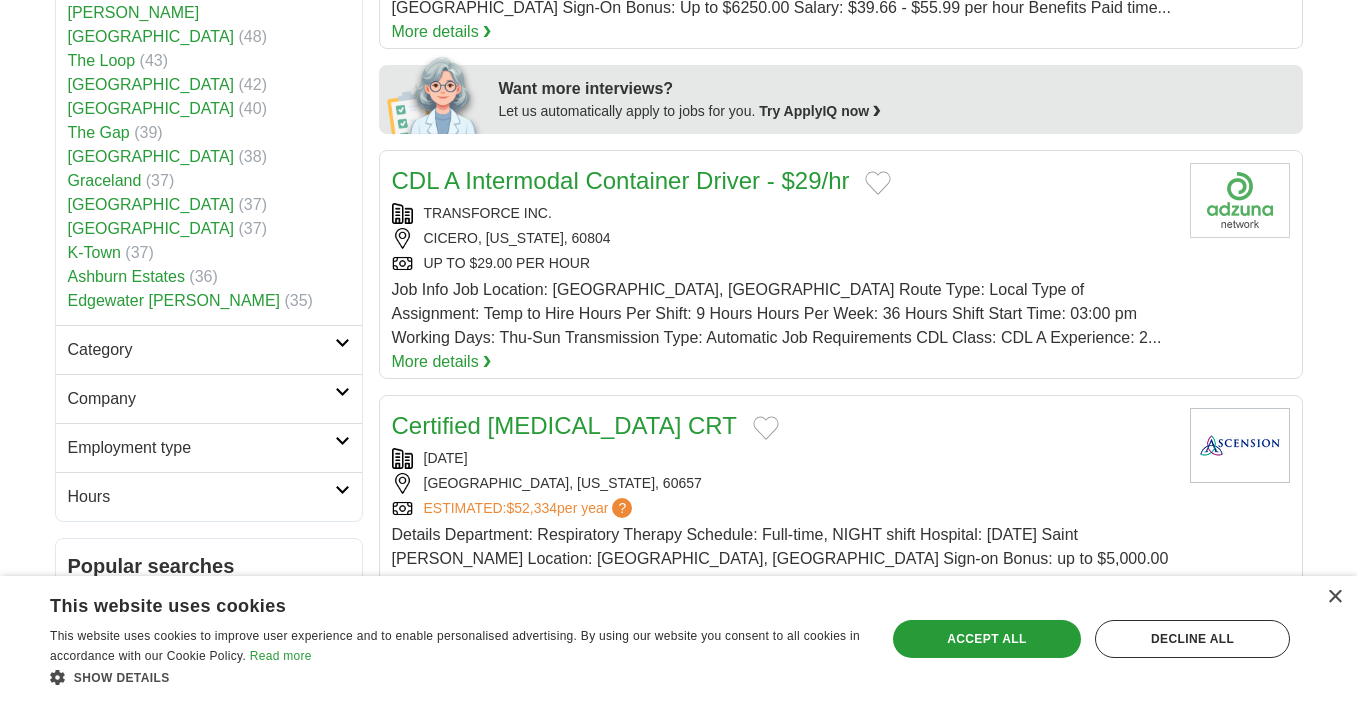 scroll, scrollTop: 995, scrollLeft: 0, axis: vertical 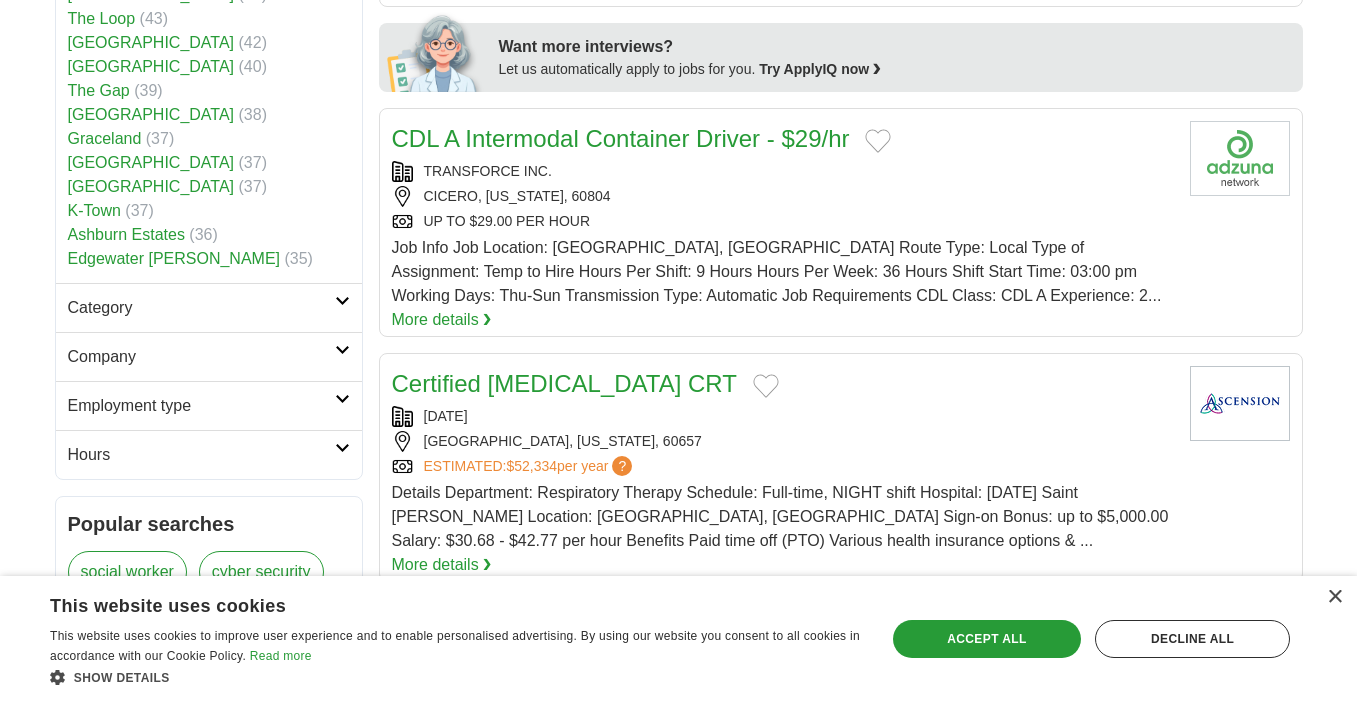 click on "Category" at bounding box center [201, 308] 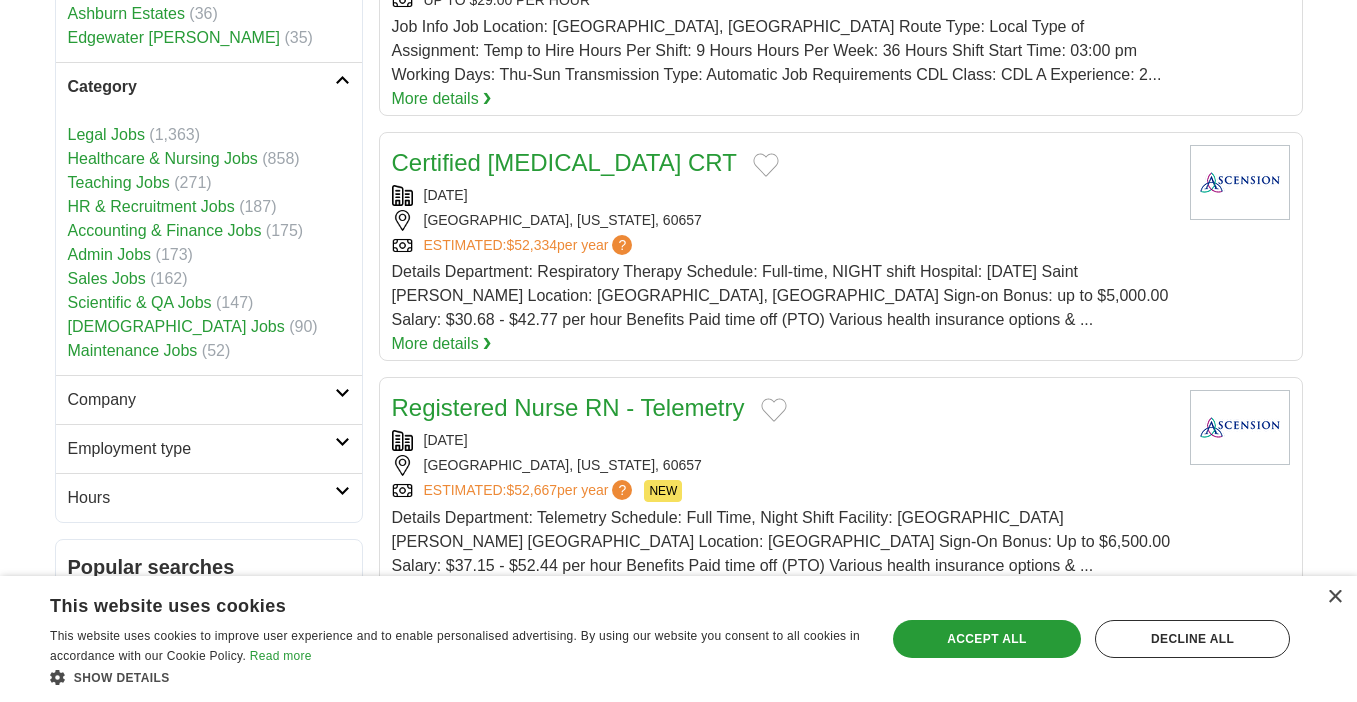 scroll, scrollTop: 1233, scrollLeft: 0, axis: vertical 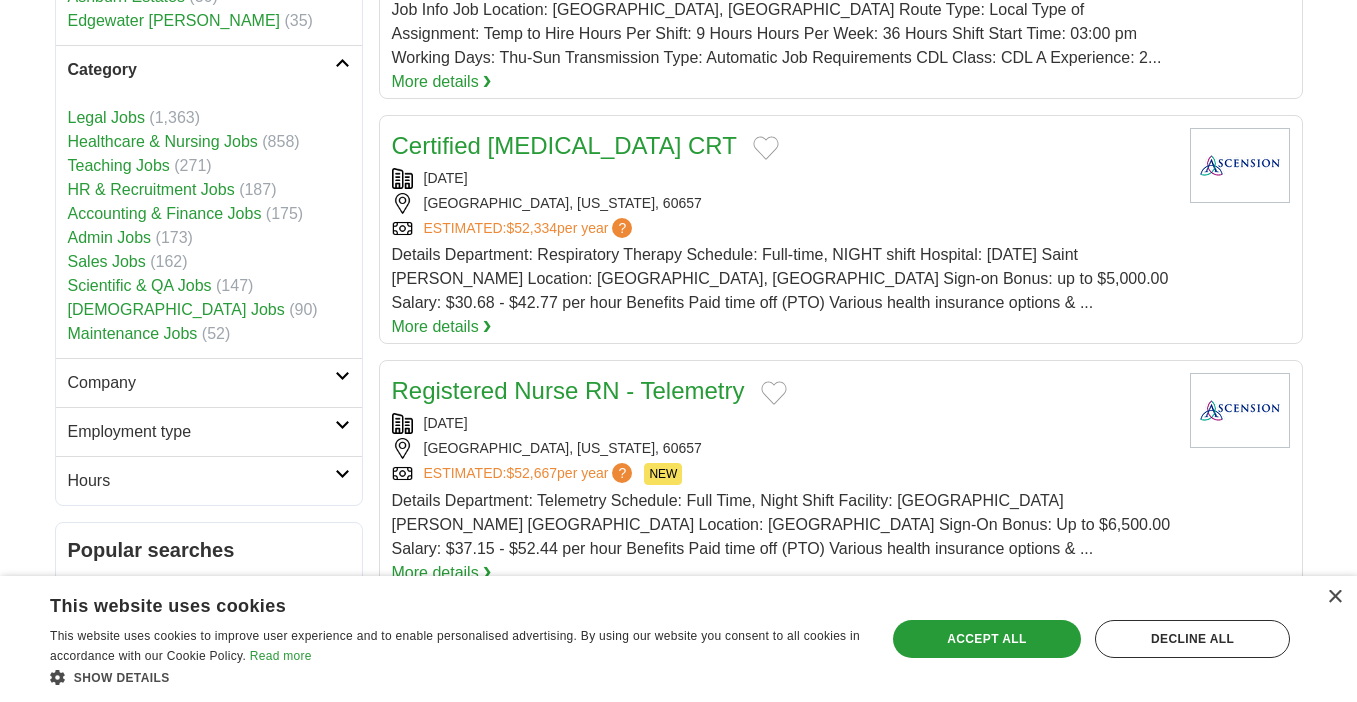 click on "Company" at bounding box center (201, 383) 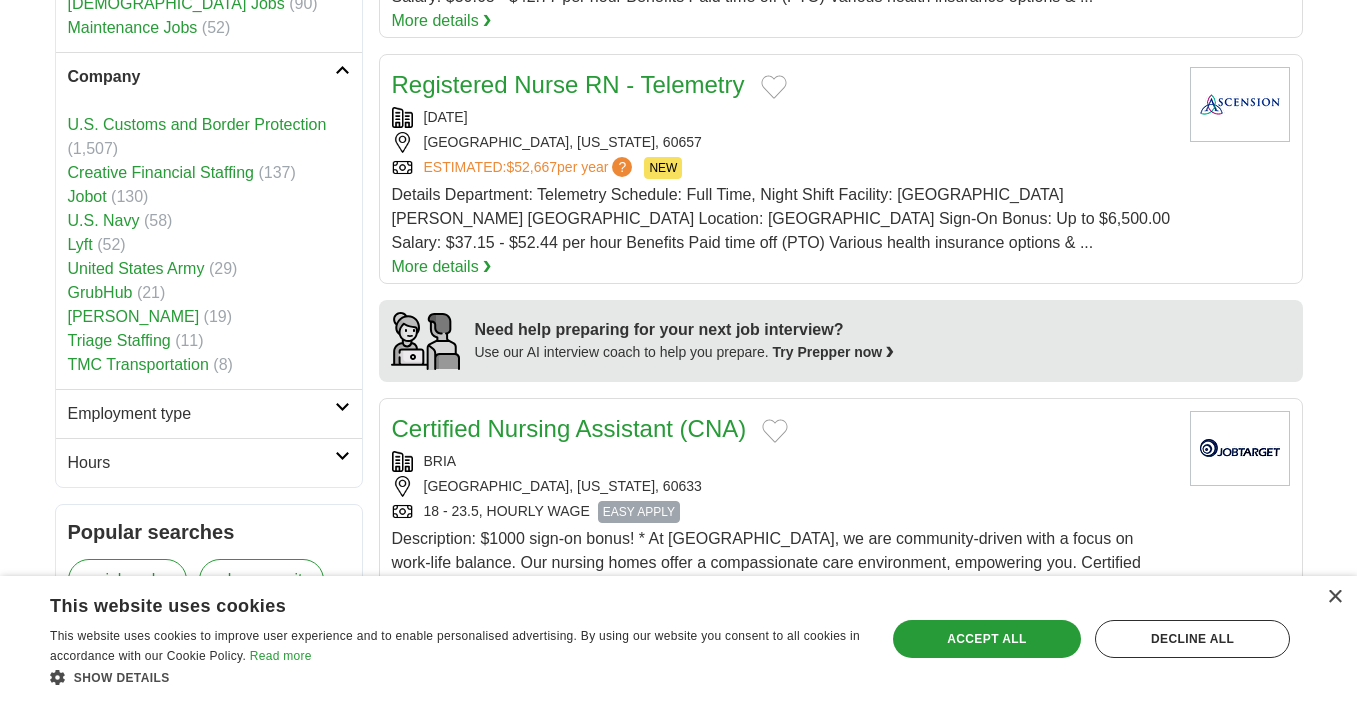 scroll, scrollTop: 1652, scrollLeft: 0, axis: vertical 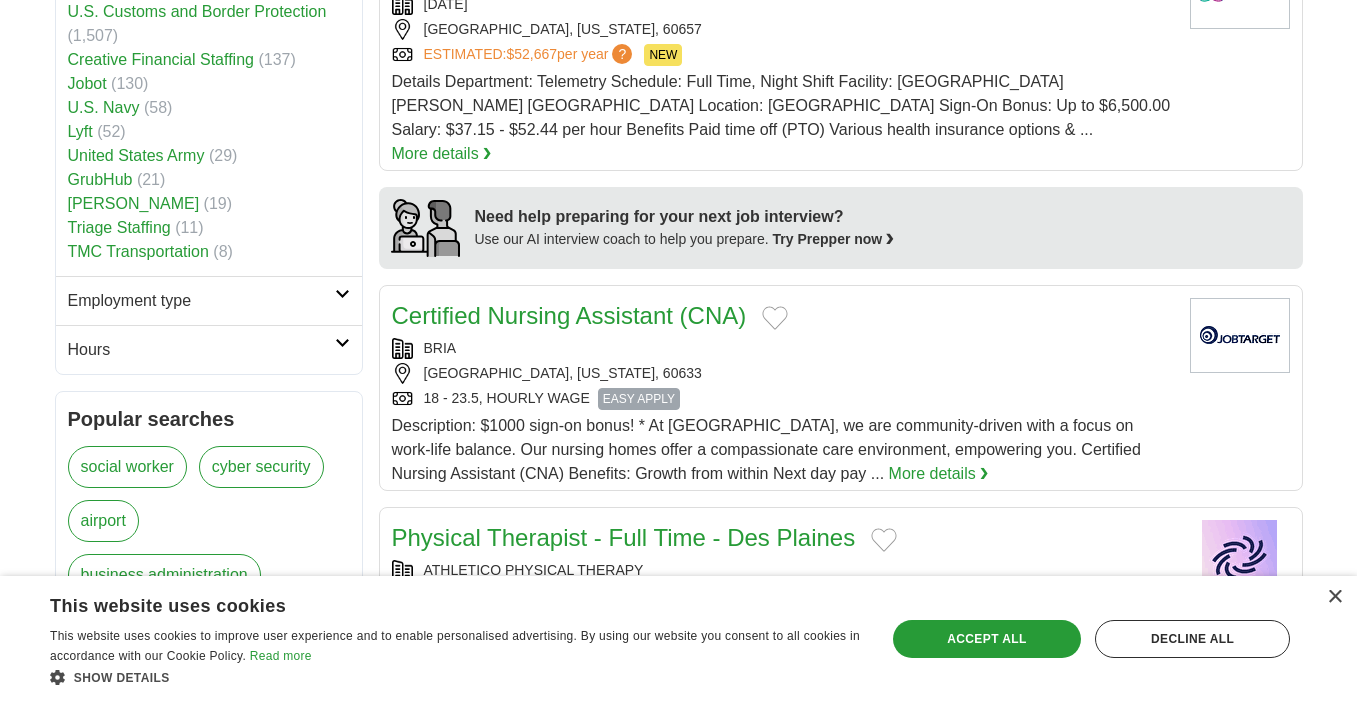 click on "Employment type" at bounding box center (201, 301) 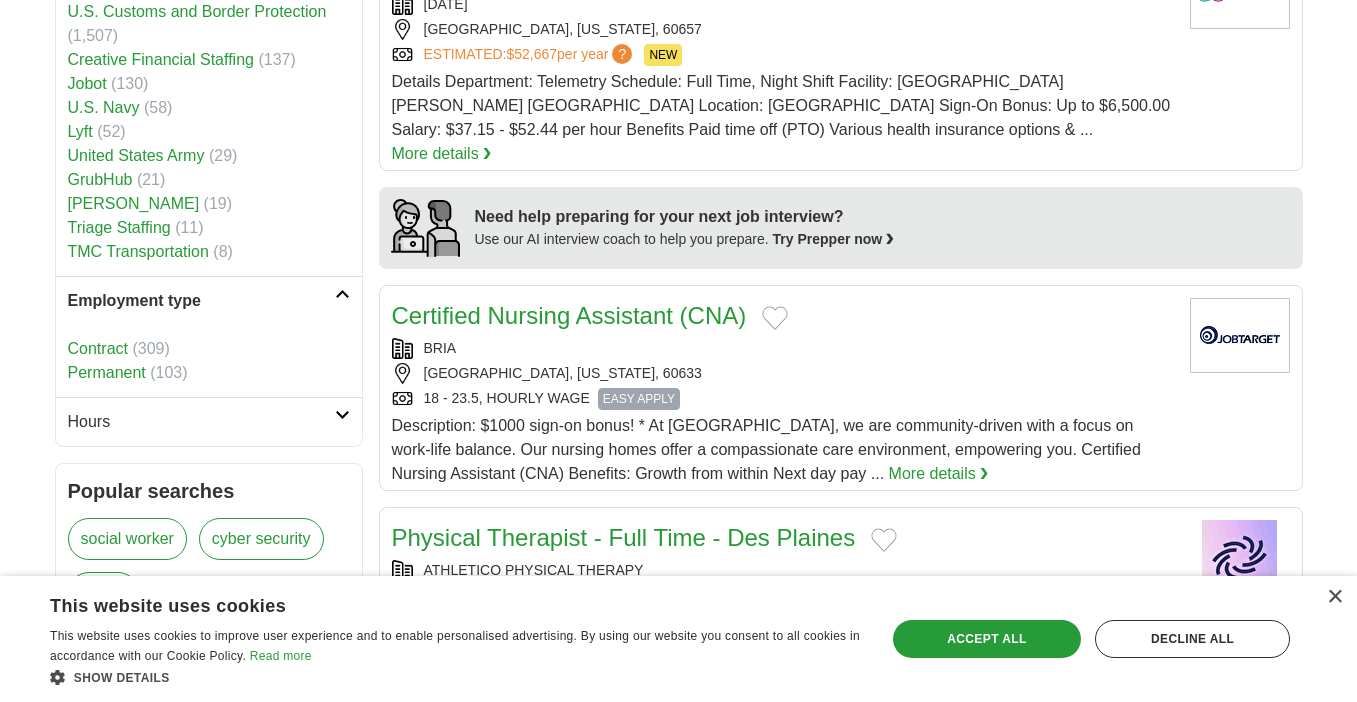 click on "Hours" at bounding box center (201, 422) 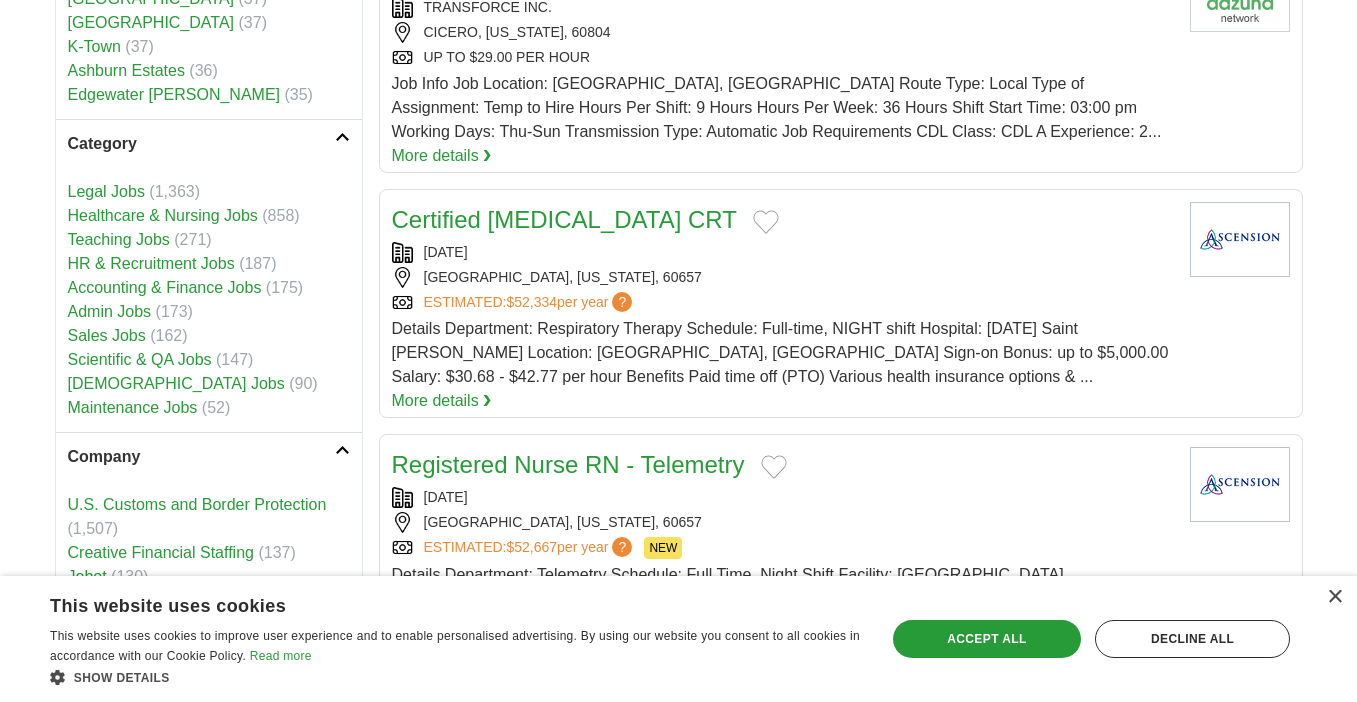scroll, scrollTop: 1157, scrollLeft: 0, axis: vertical 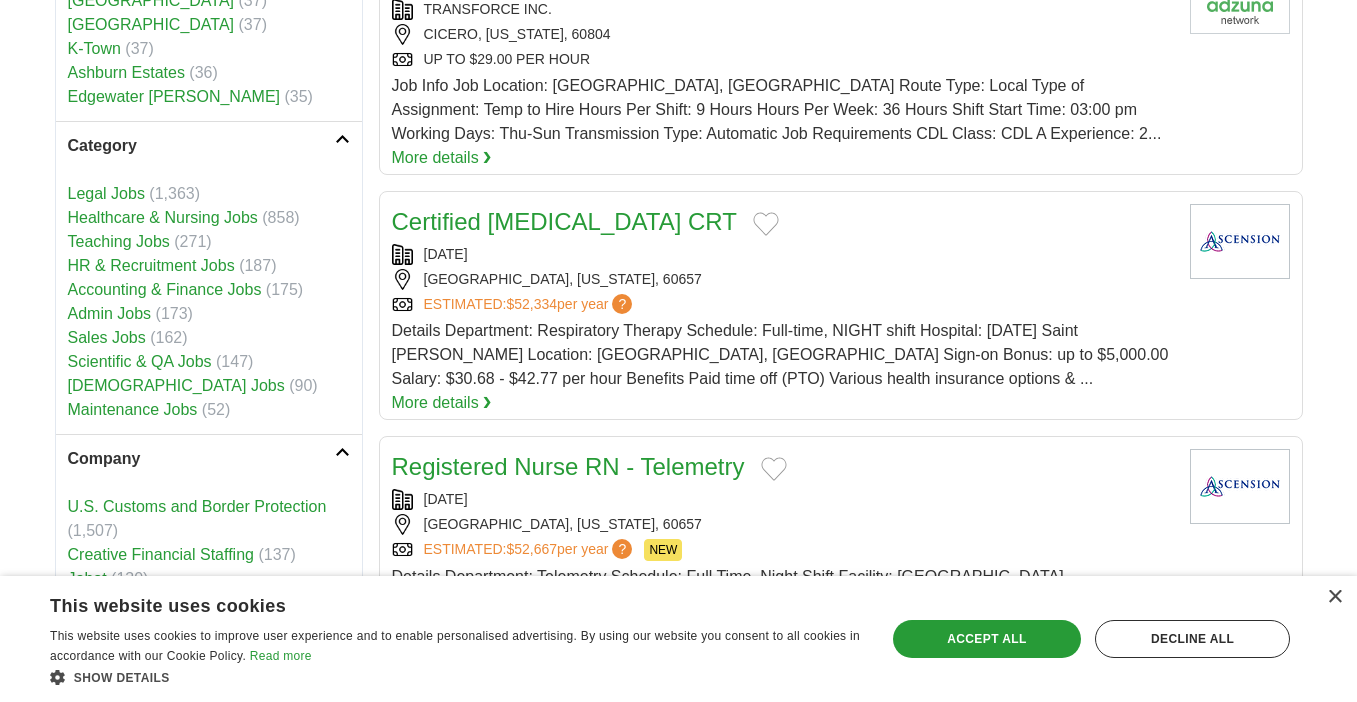 click on "Scientific & QA Jobs" at bounding box center (140, 361) 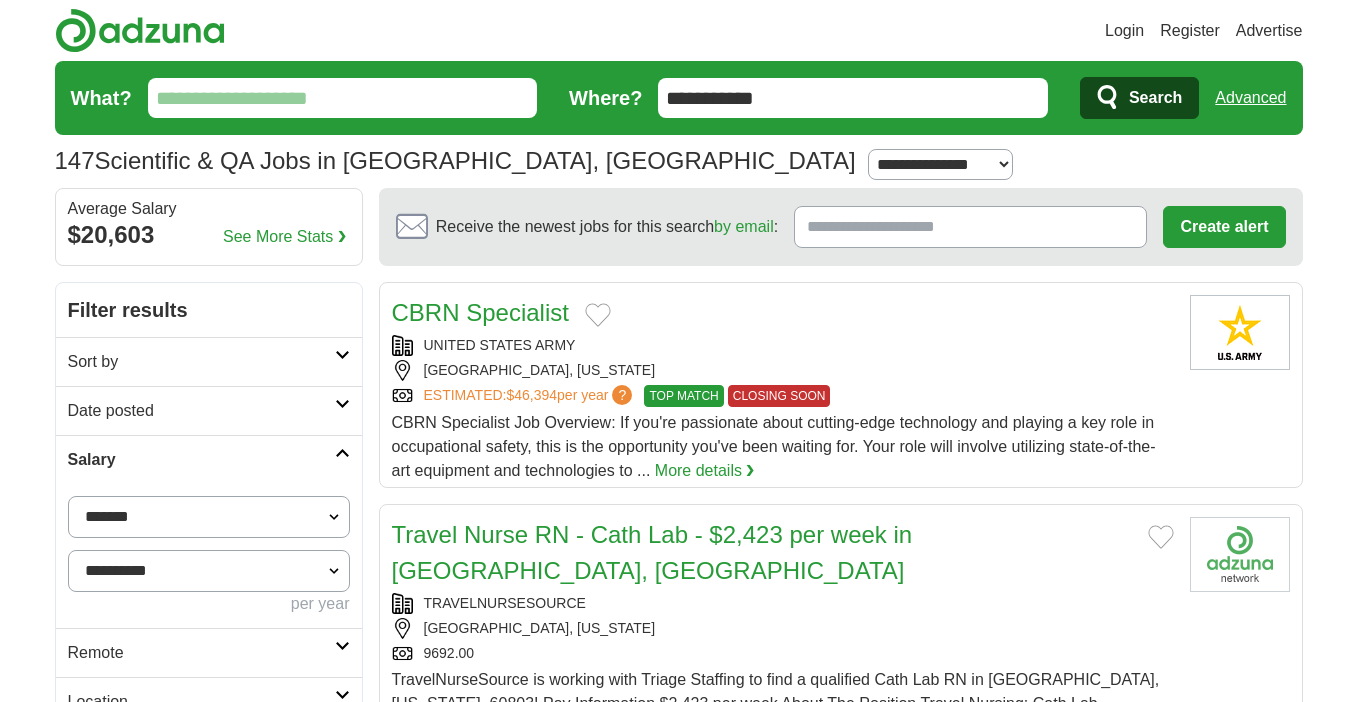 scroll, scrollTop: 0, scrollLeft: 0, axis: both 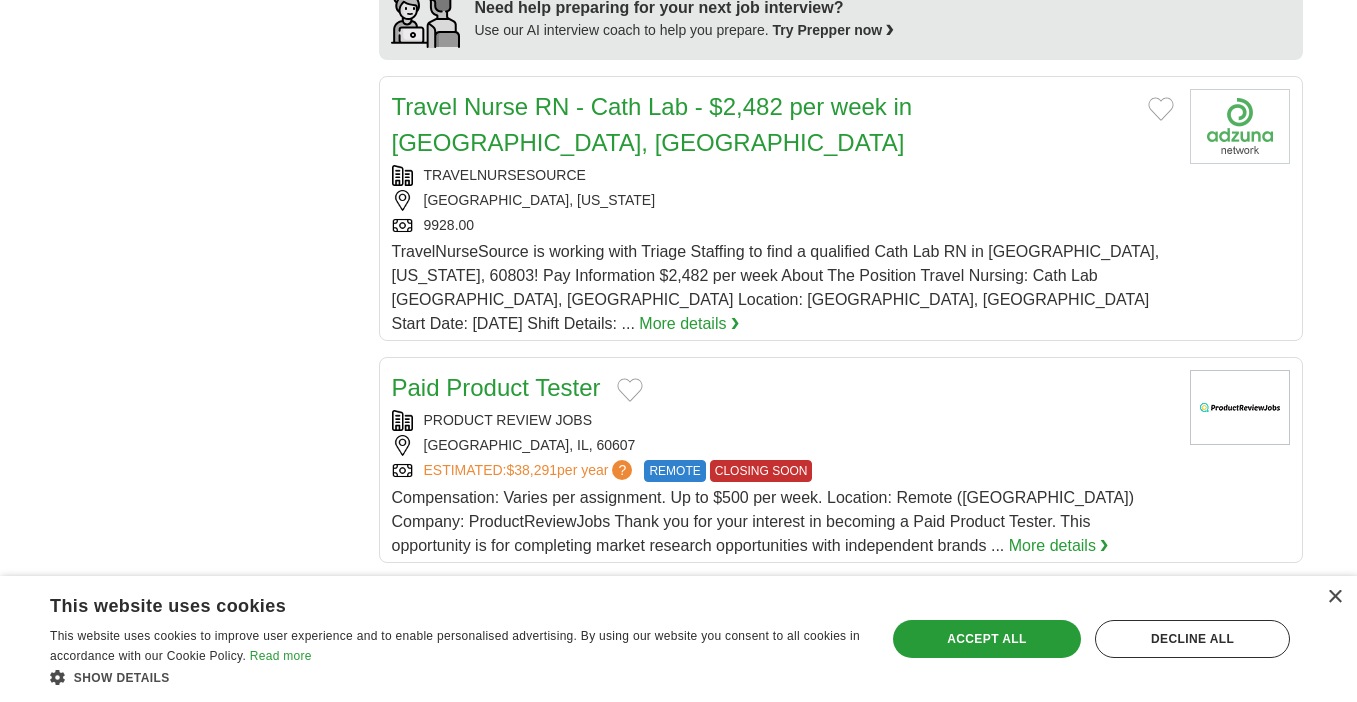 click on "Compensation: Varies per assignment. Up to $500 per week. Location: Remote (USA) Company: ProductReviewJobs Thank you for your interest in becoming a Paid Product Tester. This opportunity is for completing market research opportunities with independent brands ..." at bounding box center (763, 521) 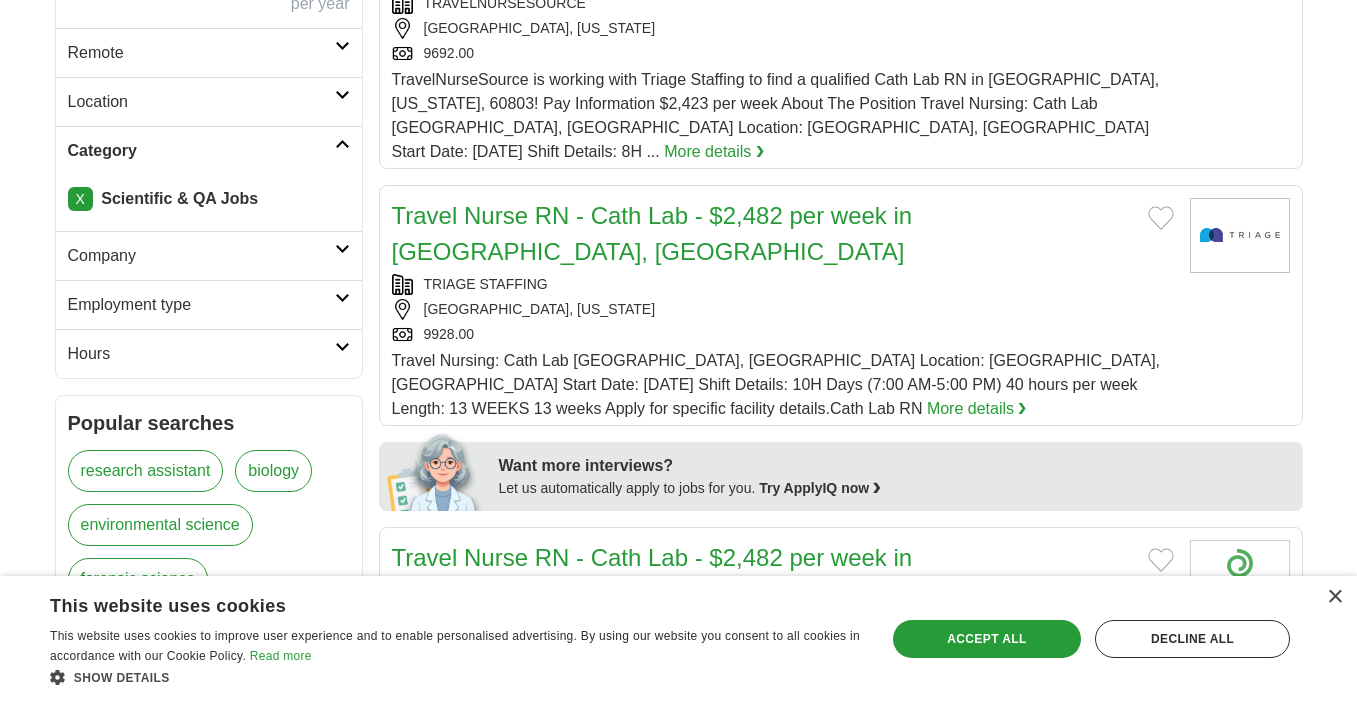 scroll, scrollTop: 648, scrollLeft: 0, axis: vertical 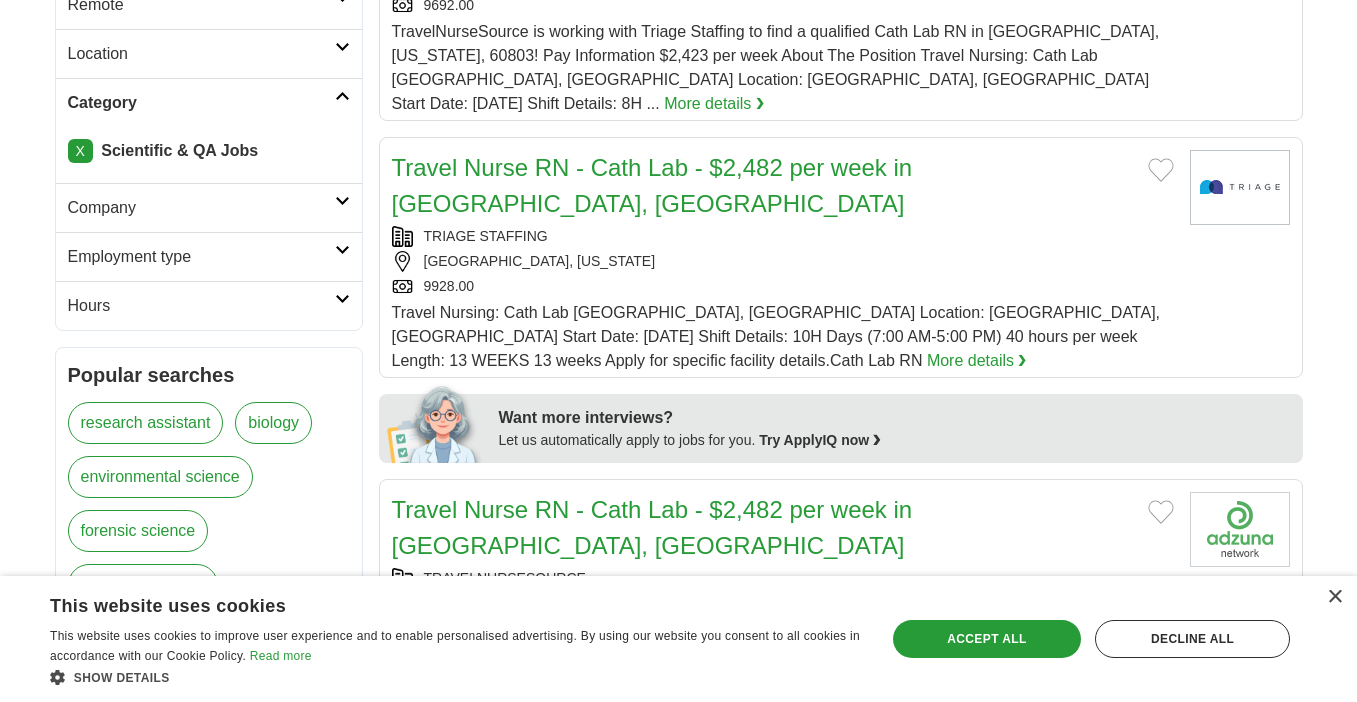 click on "X   Scientific & QA Jobs" at bounding box center (209, 151) 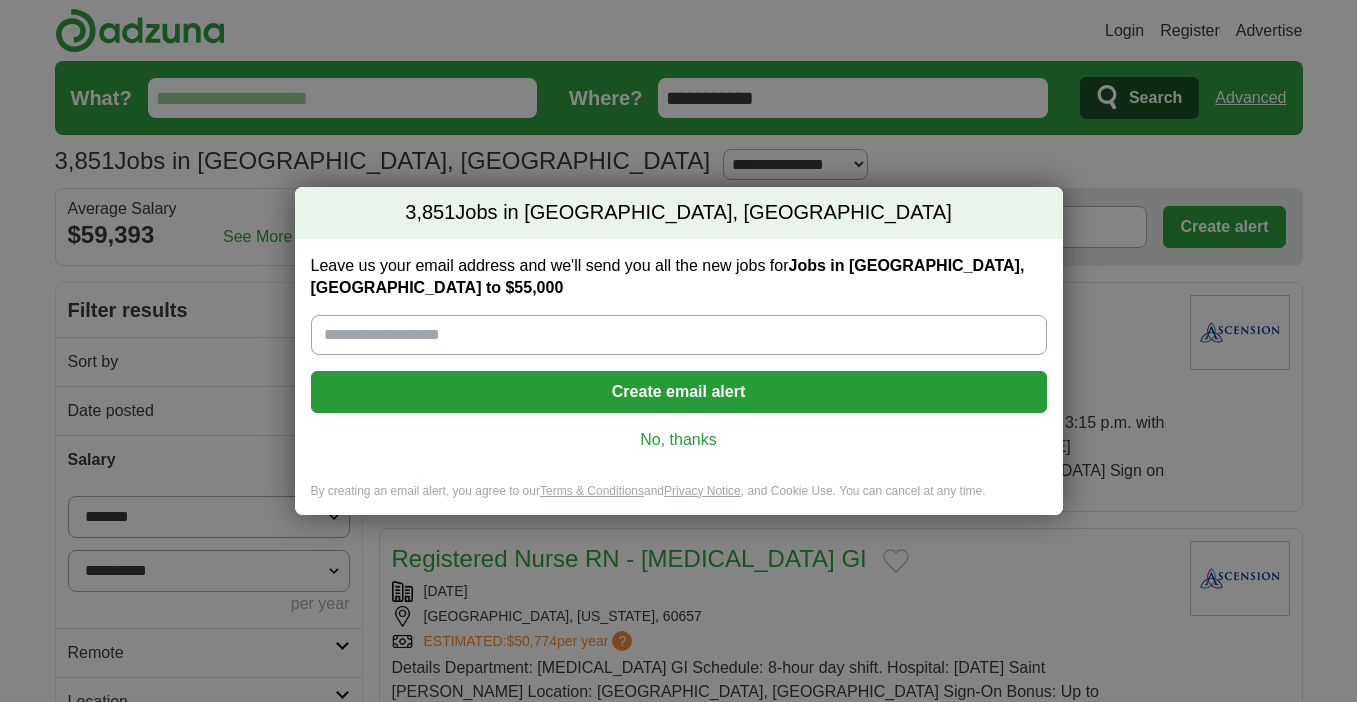 scroll, scrollTop: 0, scrollLeft: 0, axis: both 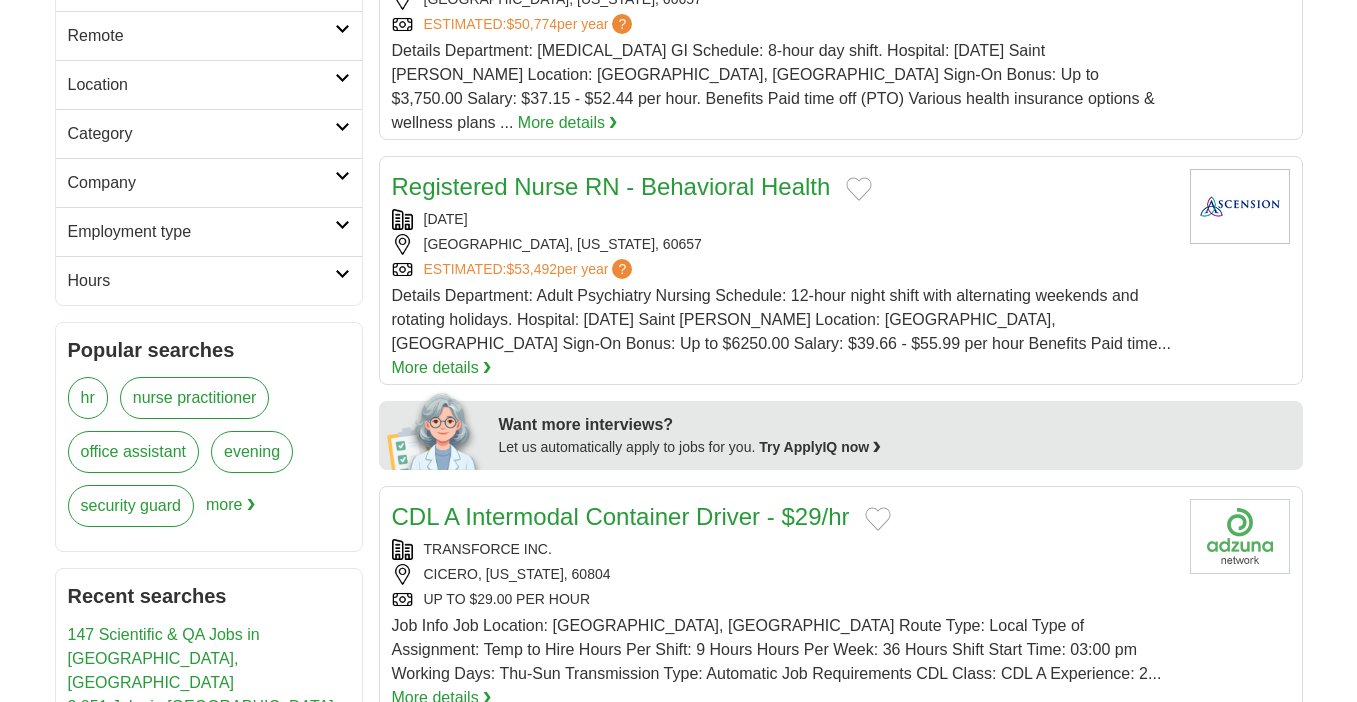 click on "Category" at bounding box center (209, 133) 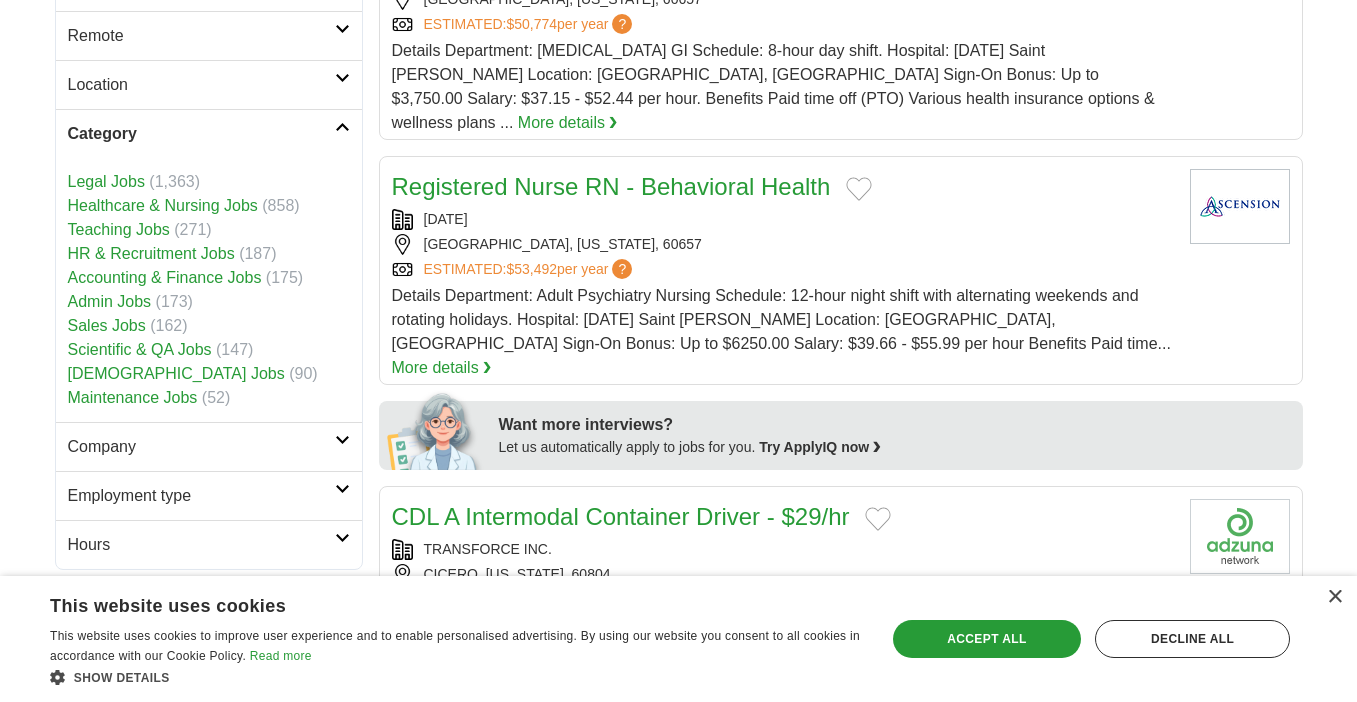 click on "Healthcare & Nursing Jobs" at bounding box center (163, 205) 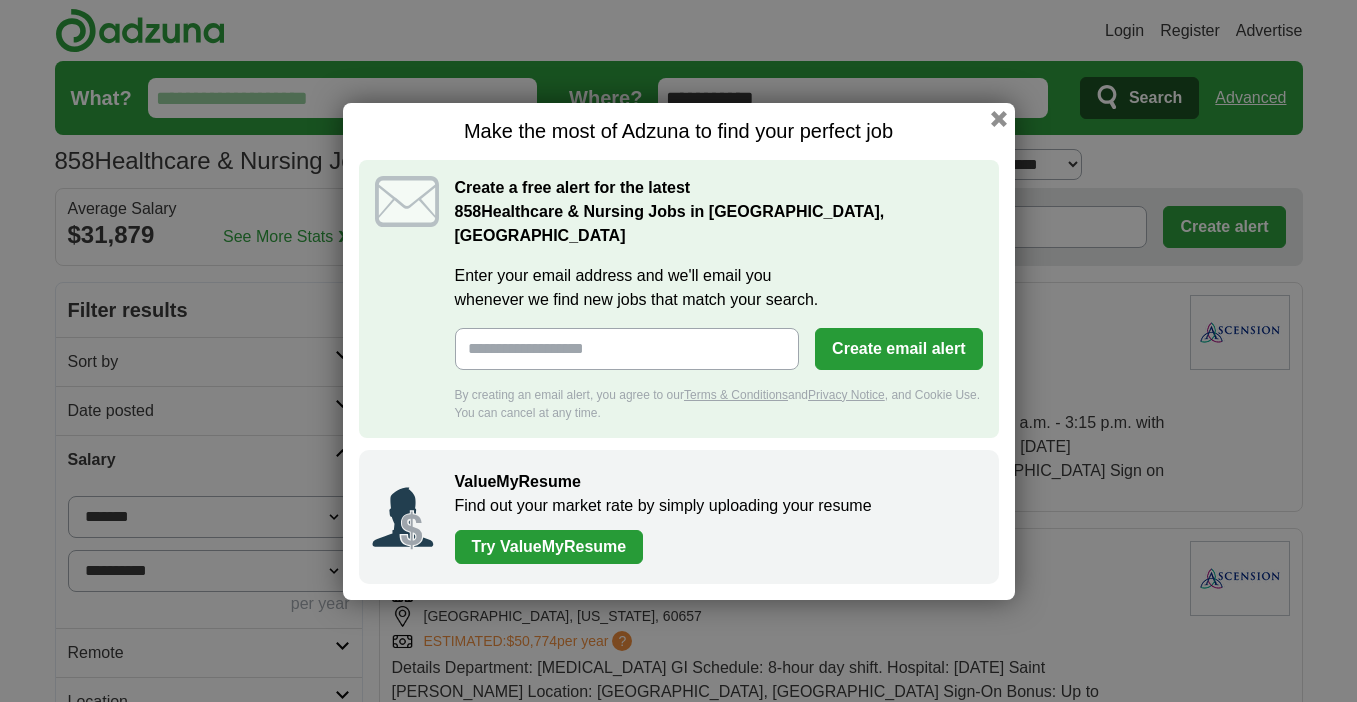 scroll, scrollTop: 0, scrollLeft: 0, axis: both 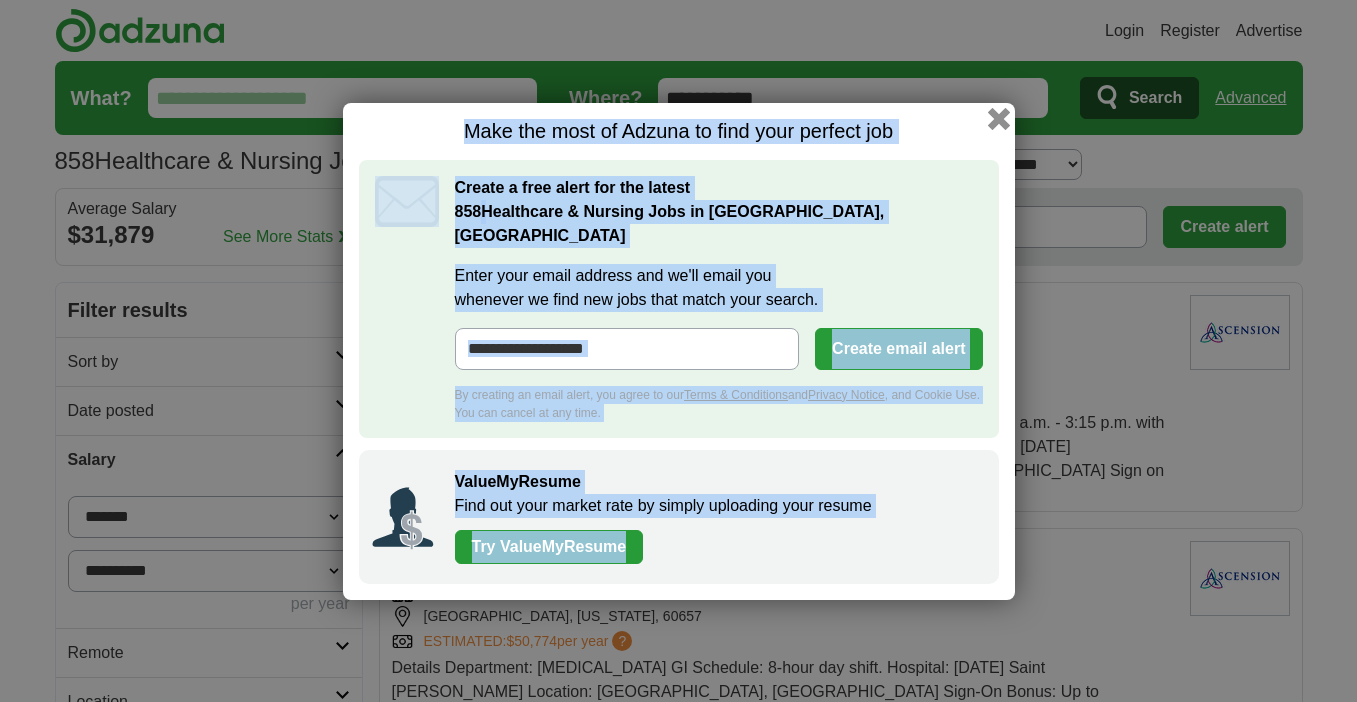 click on "Make the most of Adzuna to find your perfect job
Create a free alert for the latest
858
Healthcare & Nursing Jobs in Chicago, IL
Enter your email address and we'll email you whenever we find new jobs that match your search.
Create email alert
By creating an email alert, you agree to our  Terms & Conditions  and  Privacy Notice , and Cookie Use. You can cancel at any time.
ValueMyResume
Find out your market rate by simply uploading your resume
Try ValueMyResume" at bounding box center (679, 351) 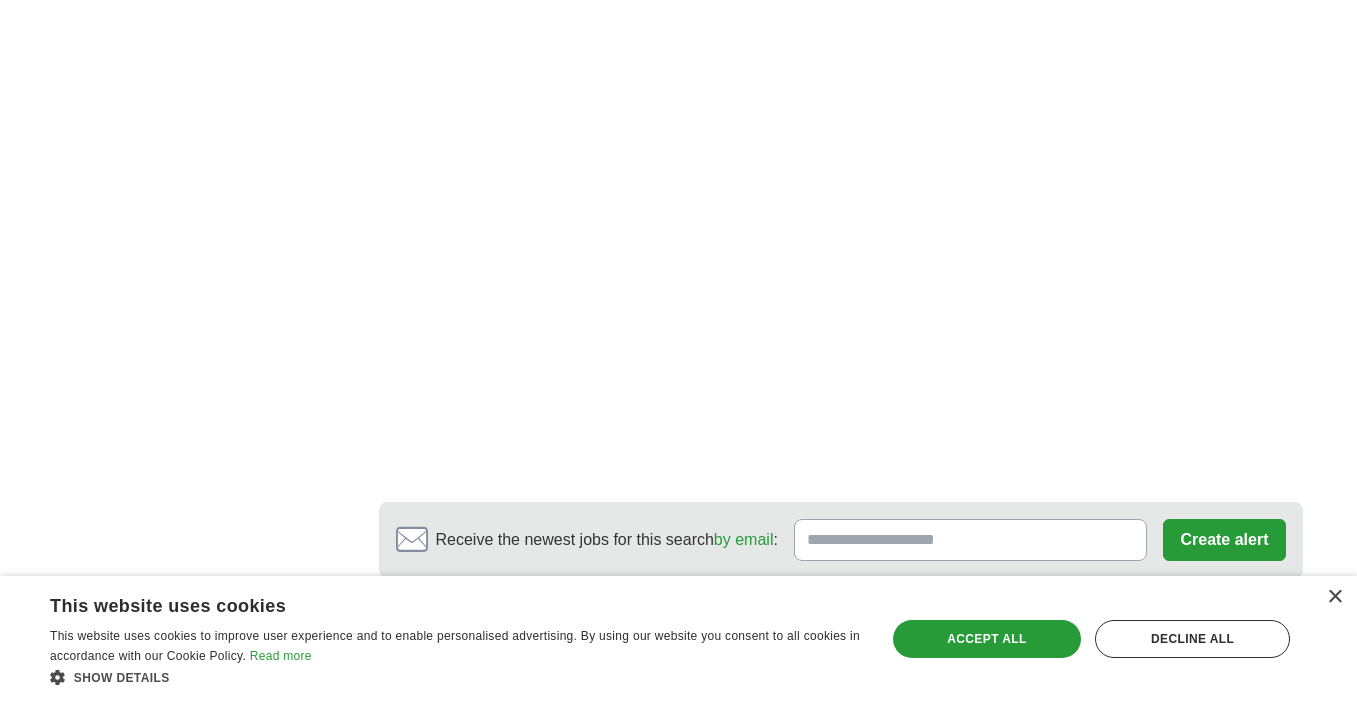 scroll, scrollTop: 3653, scrollLeft: 0, axis: vertical 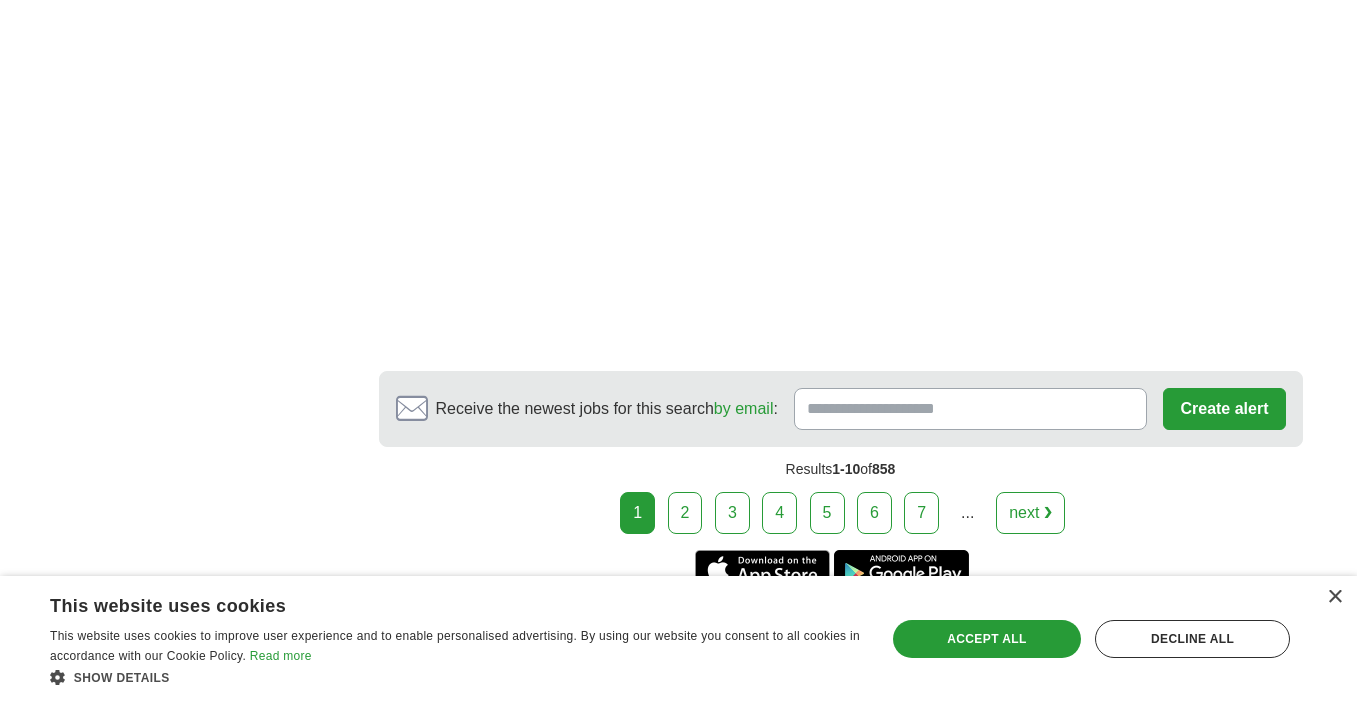 click on "2" at bounding box center (685, 513) 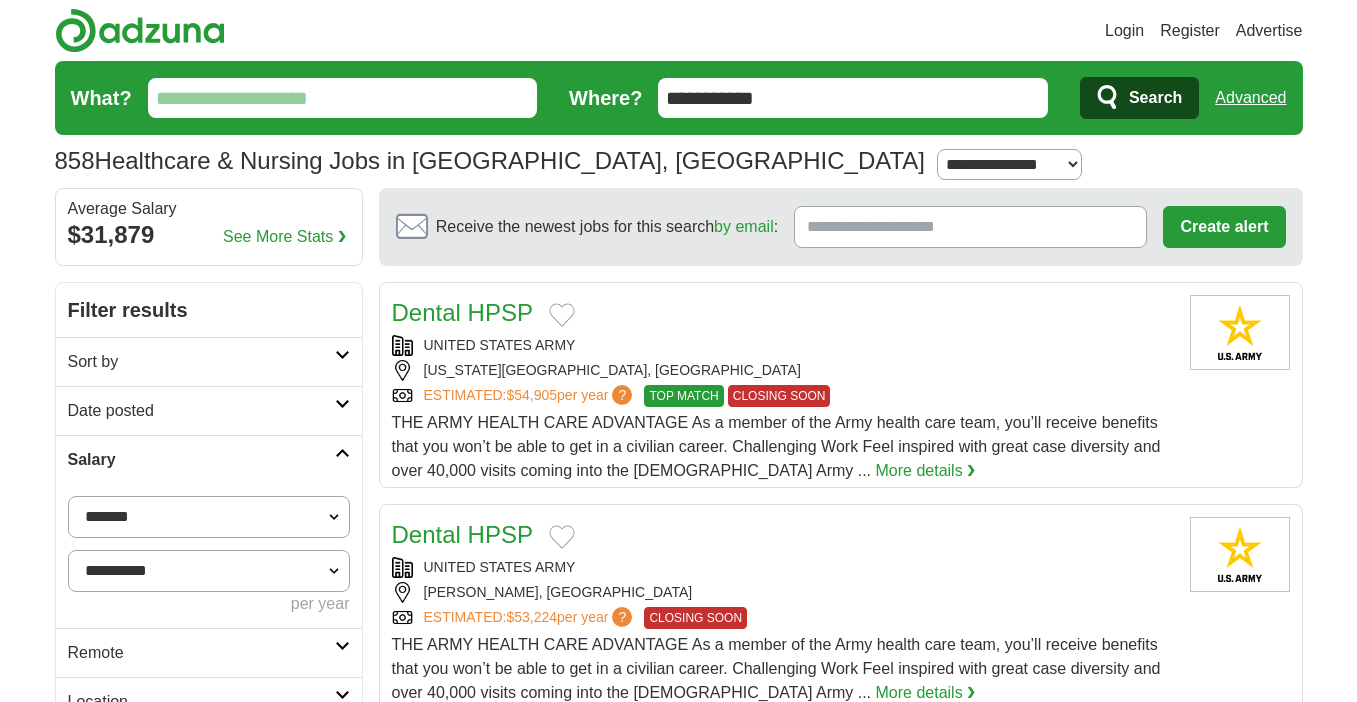 scroll, scrollTop: 0, scrollLeft: 0, axis: both 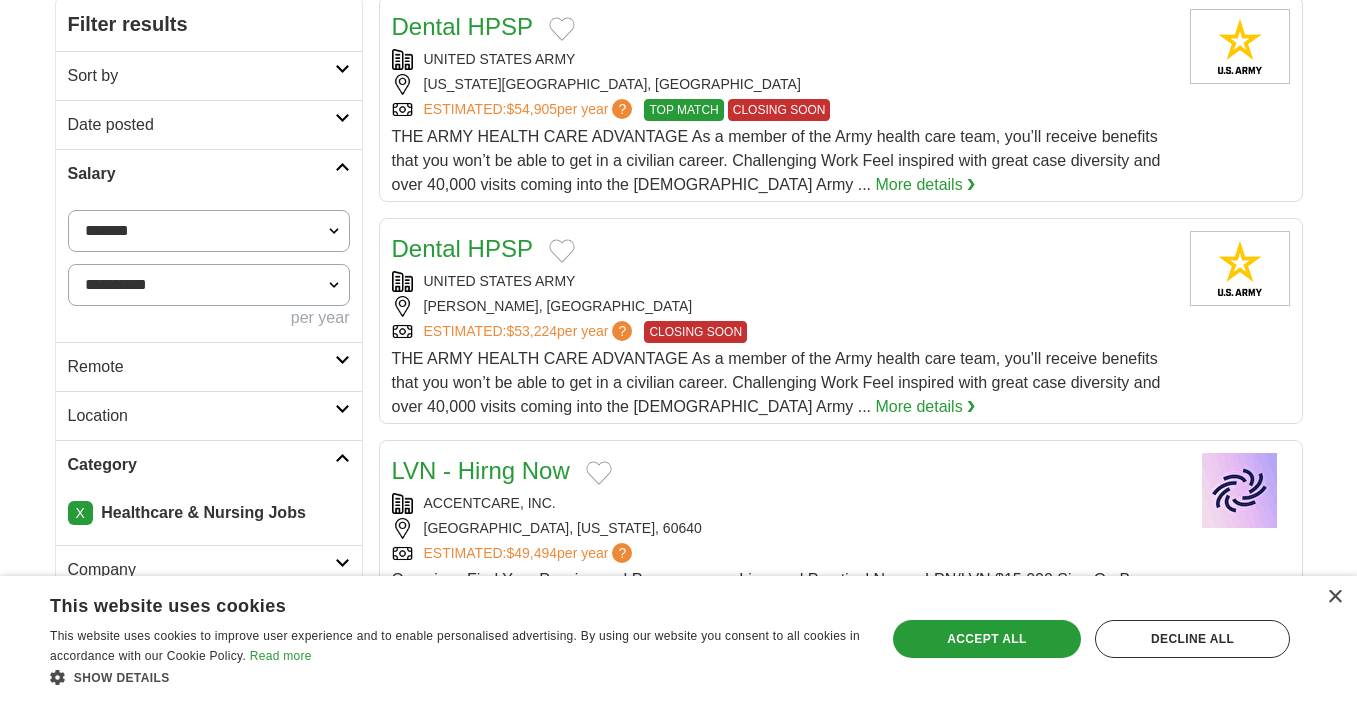 click on "Location" at bounding box center (201, 416) 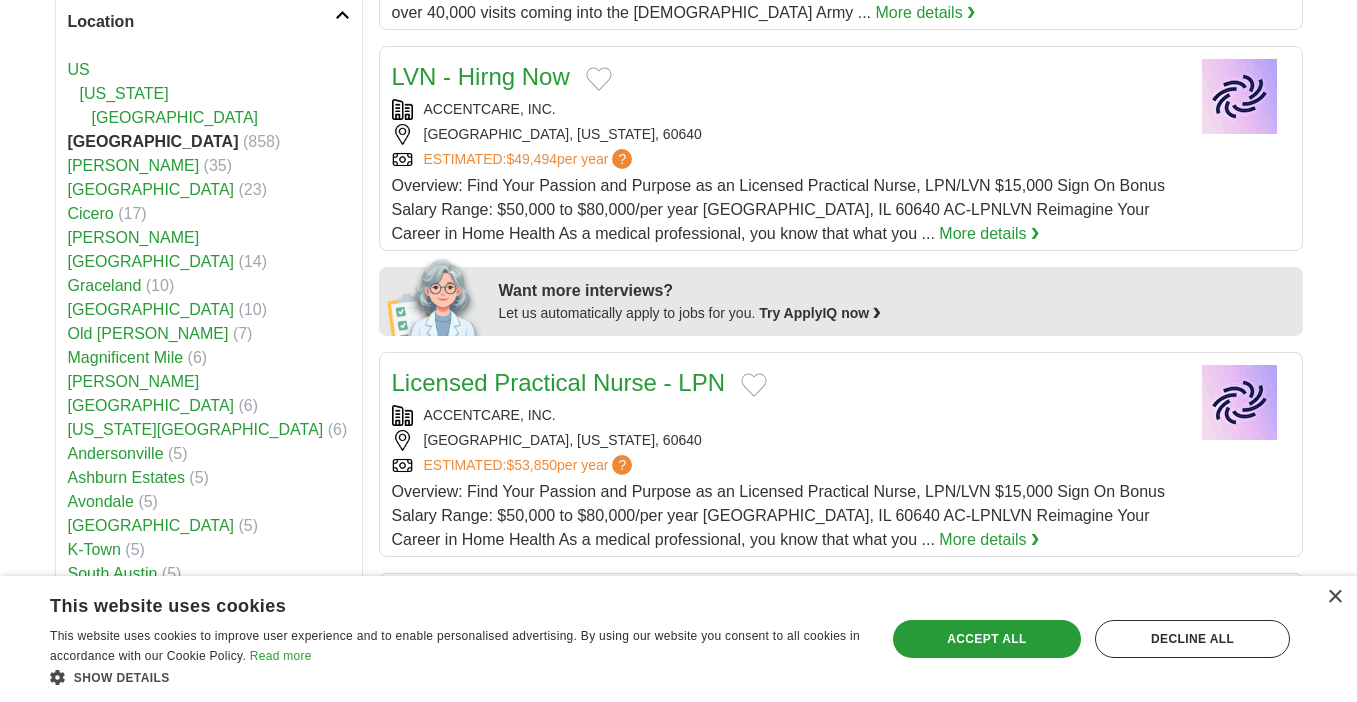 scroll, scrollTop: 669, scrollLeft: 0, axis: vertical 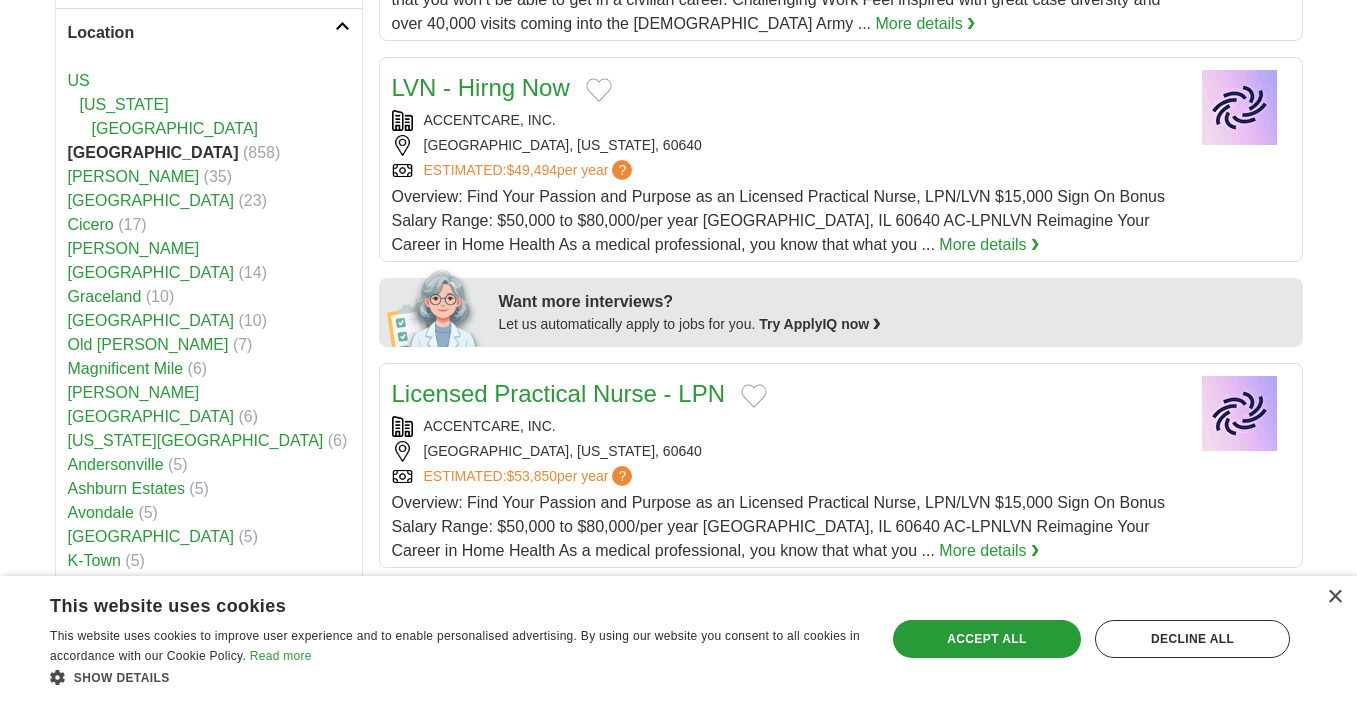click on "[GEOGRAPHIC_DATA]" at bounding box center (175, 128) 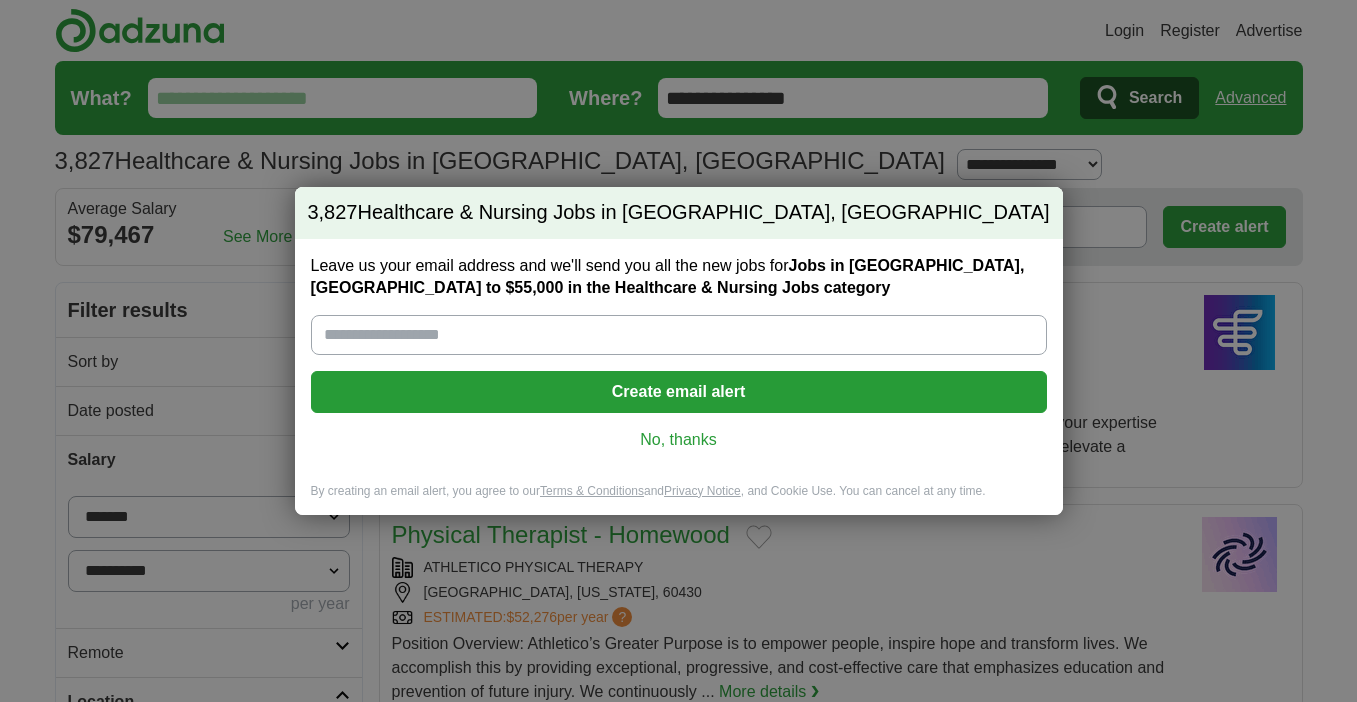 scroll, scrollTop: 0, scrollLeft: 0, axis: both 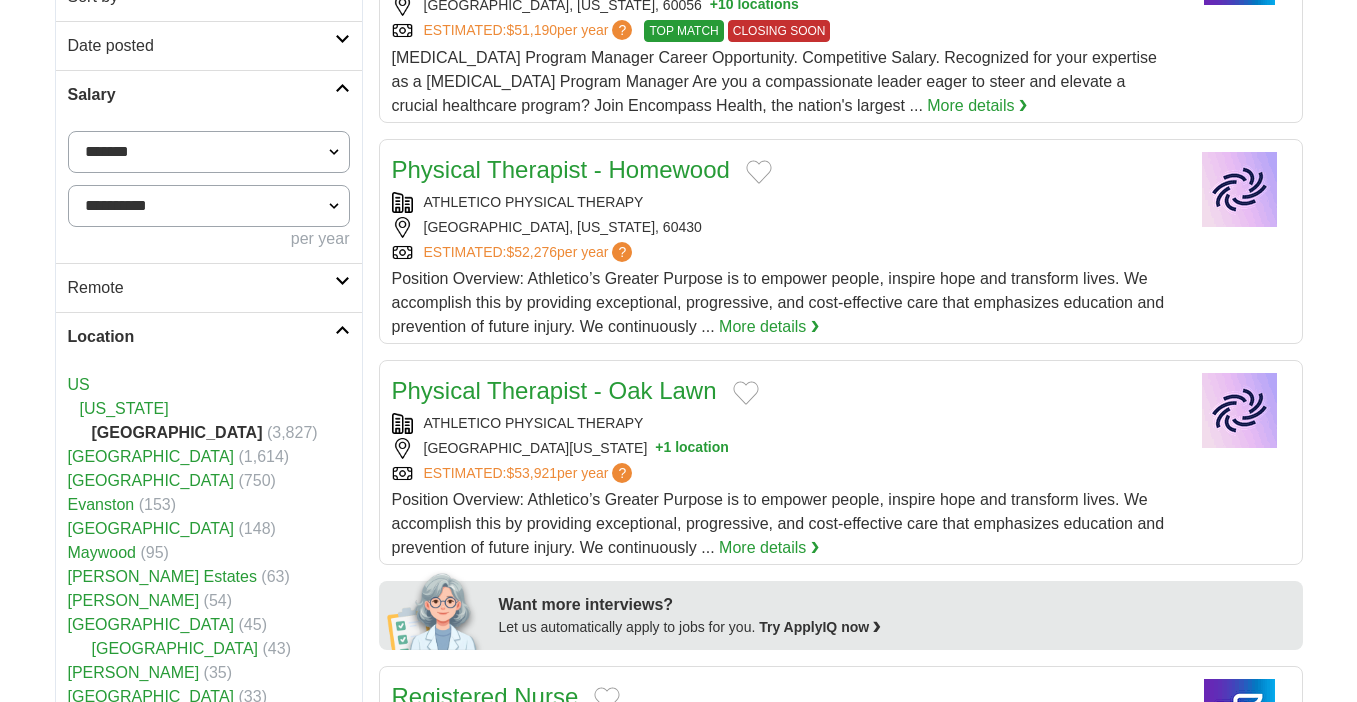 click on "[GEOGRAPHIC_DATA]" at bounding box center [151, 480] 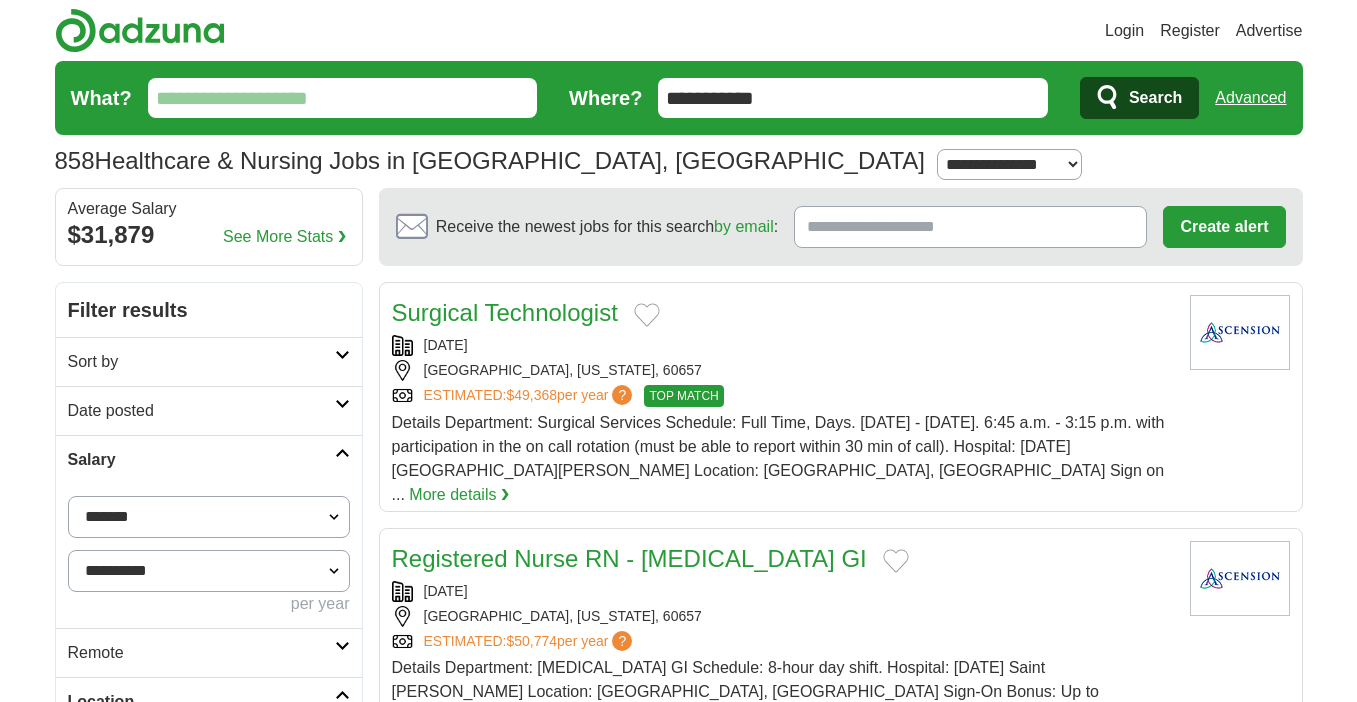 scroll, scrollTop: 0, scrollLeft: 0, axis: both 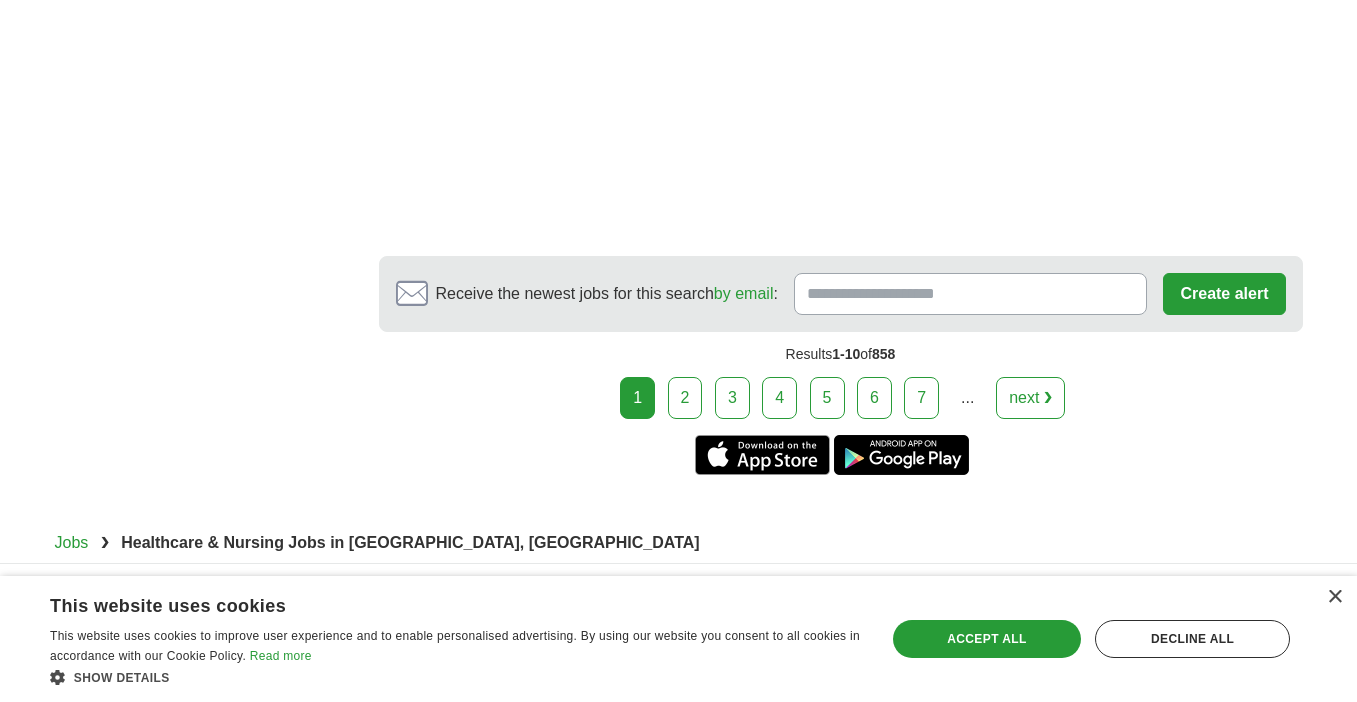 click on "2" at bounding box center (685, 398) 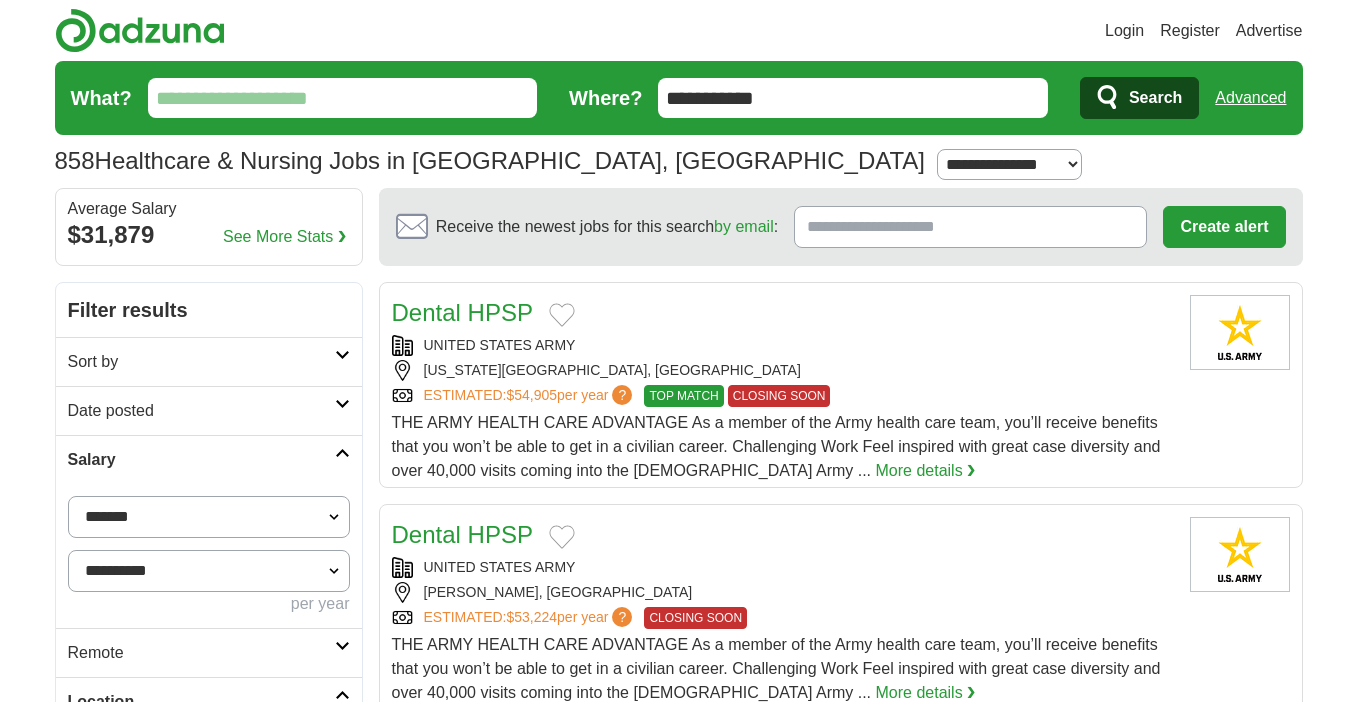 scroll, scrollTop: 0, scrollLeft: 0, axis: both 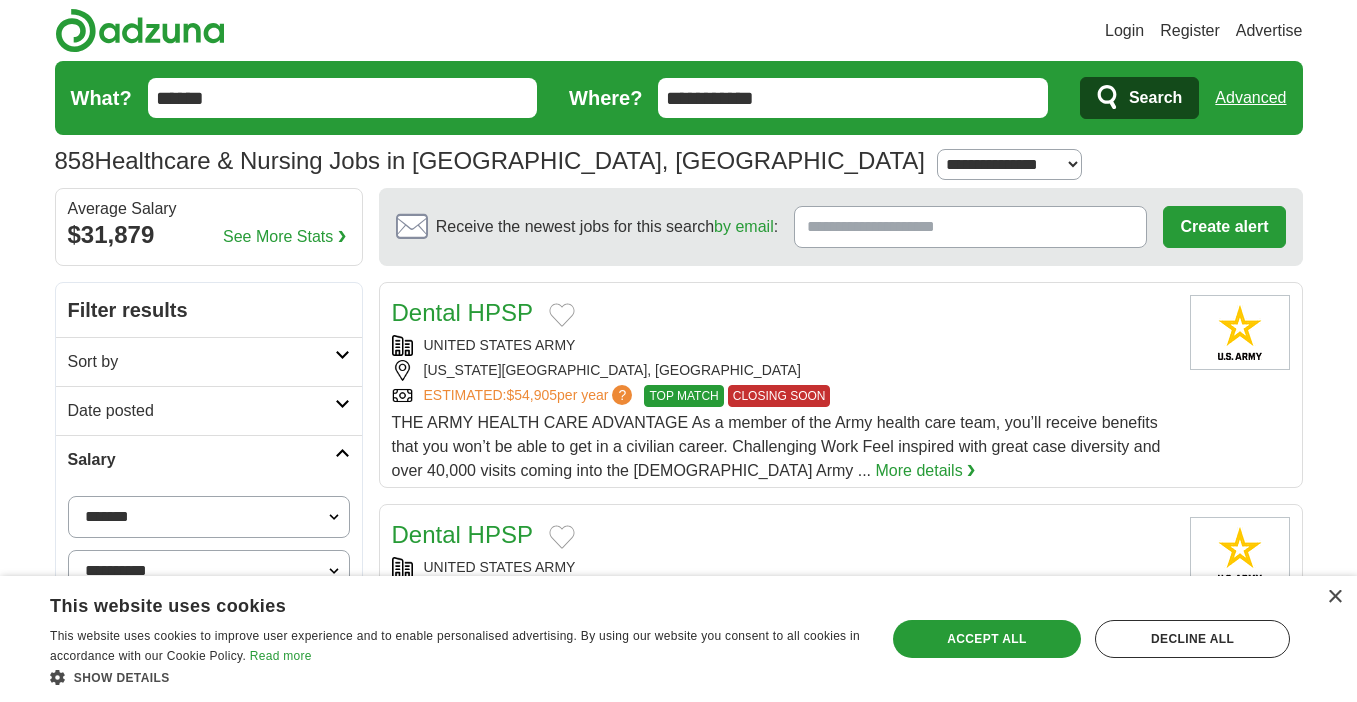 type on "******" 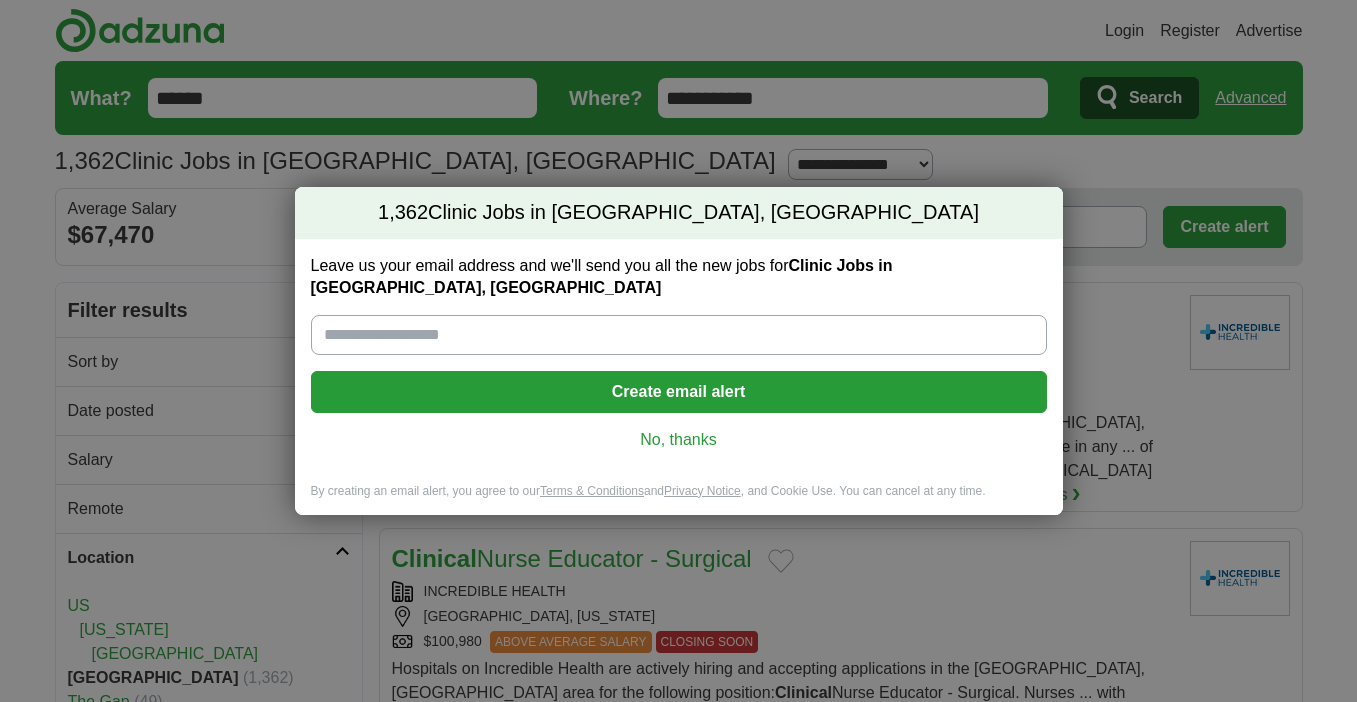scroll, scrollTop: 0, scrollLeft: 0, axis: both 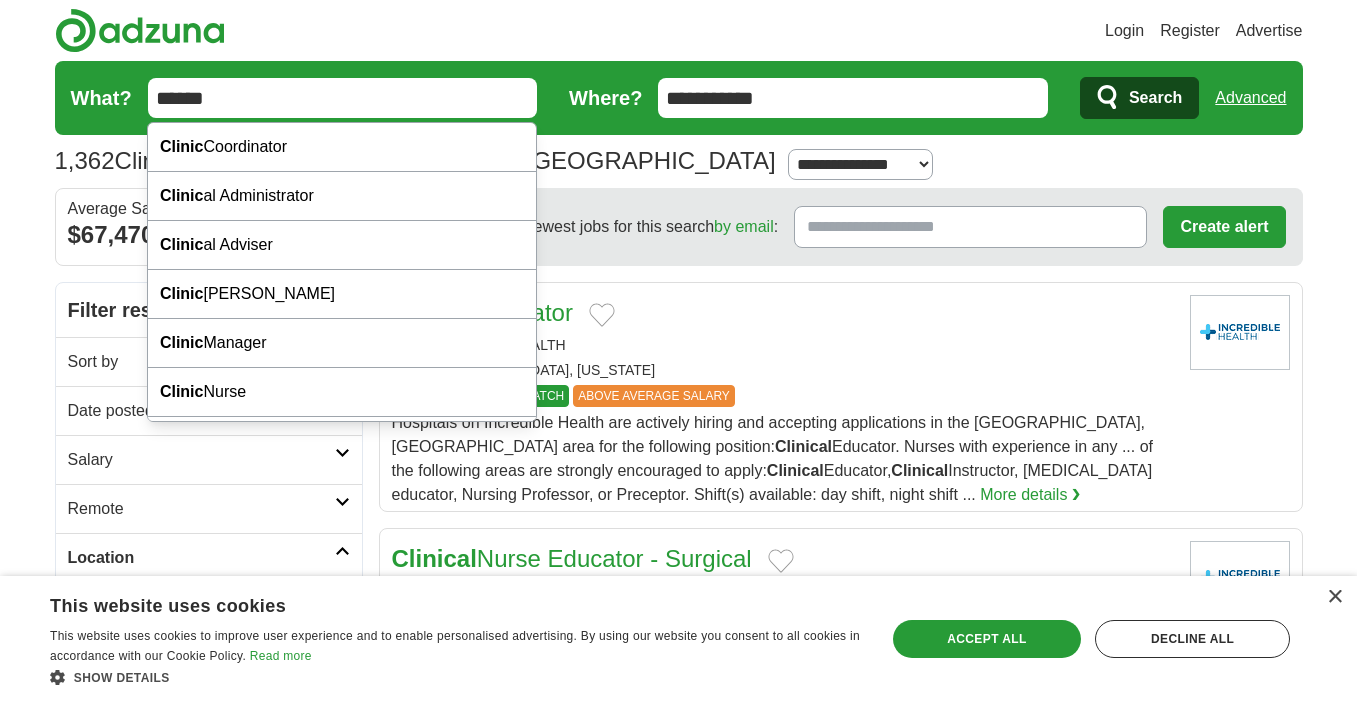 drag, startPoint x: 236, startPoint y: 86, endPoint x: 118, endPoint y: 86, distance: 118 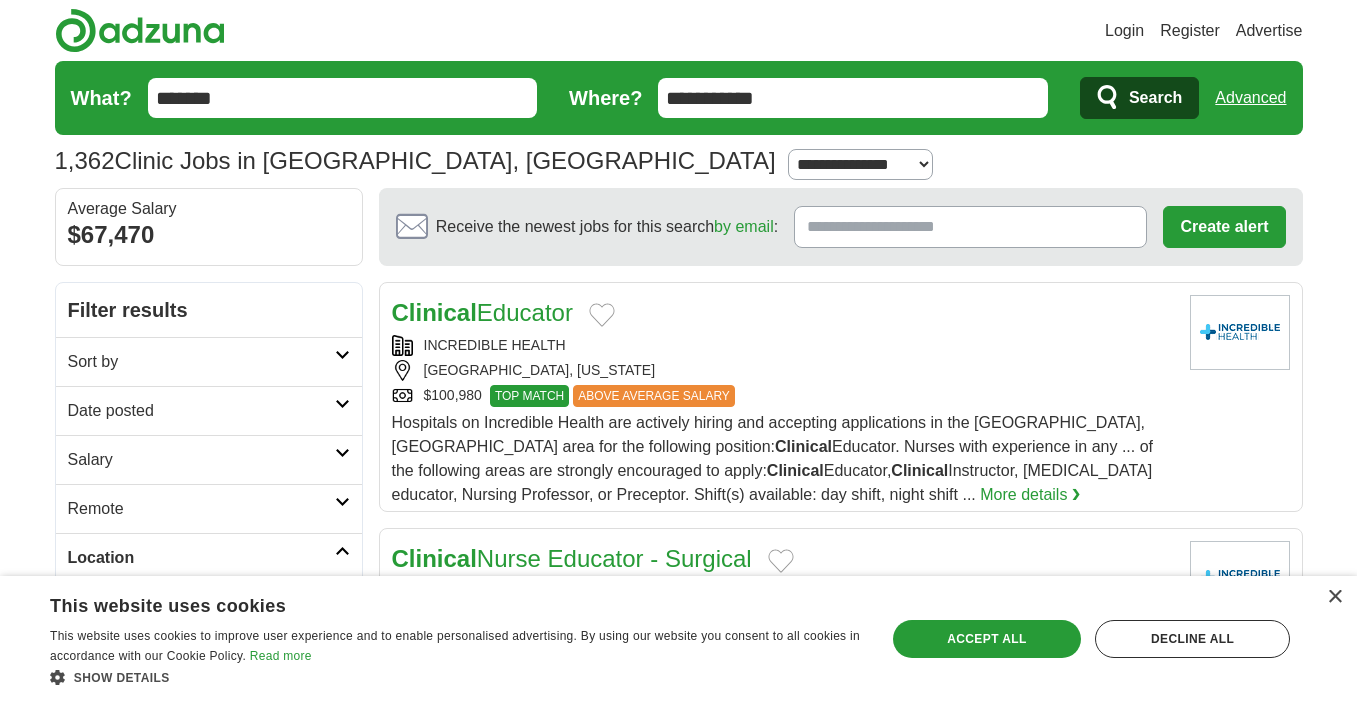 type on "*******" 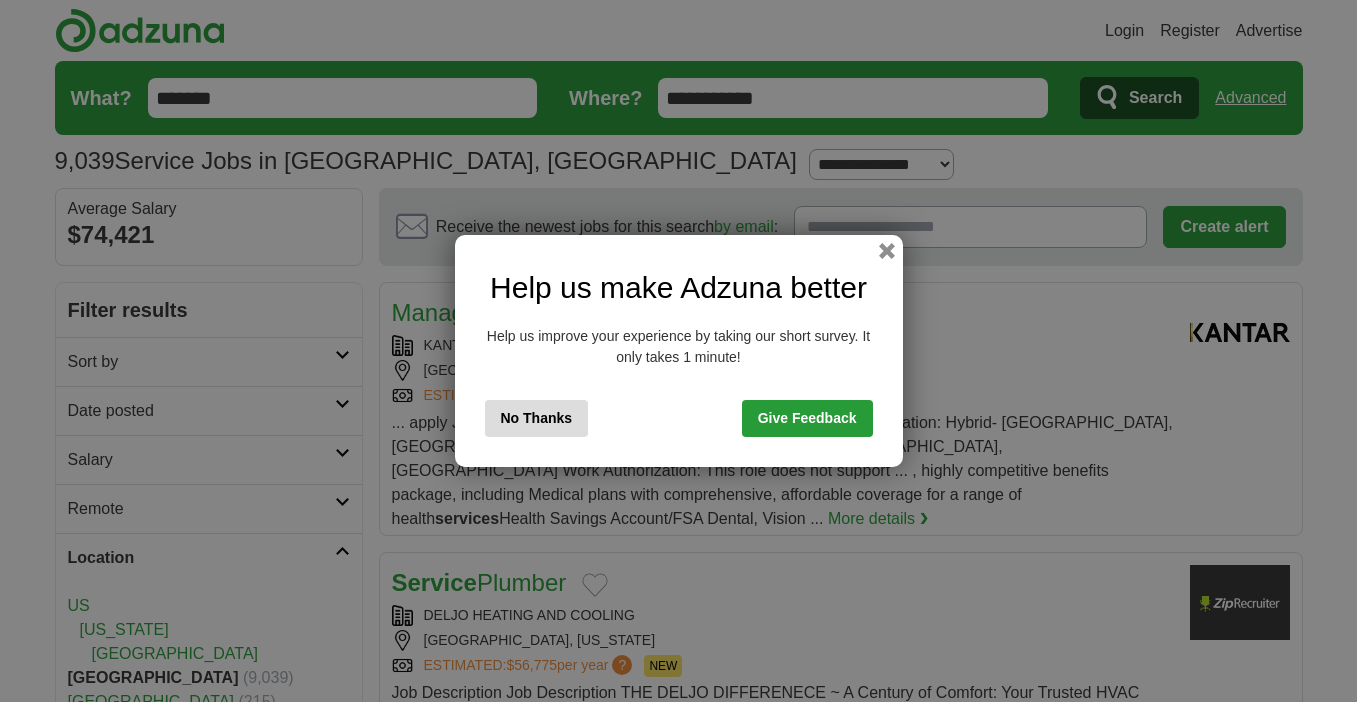 scroll, scrollTop: 0, scrollLeft: 0, axis: both 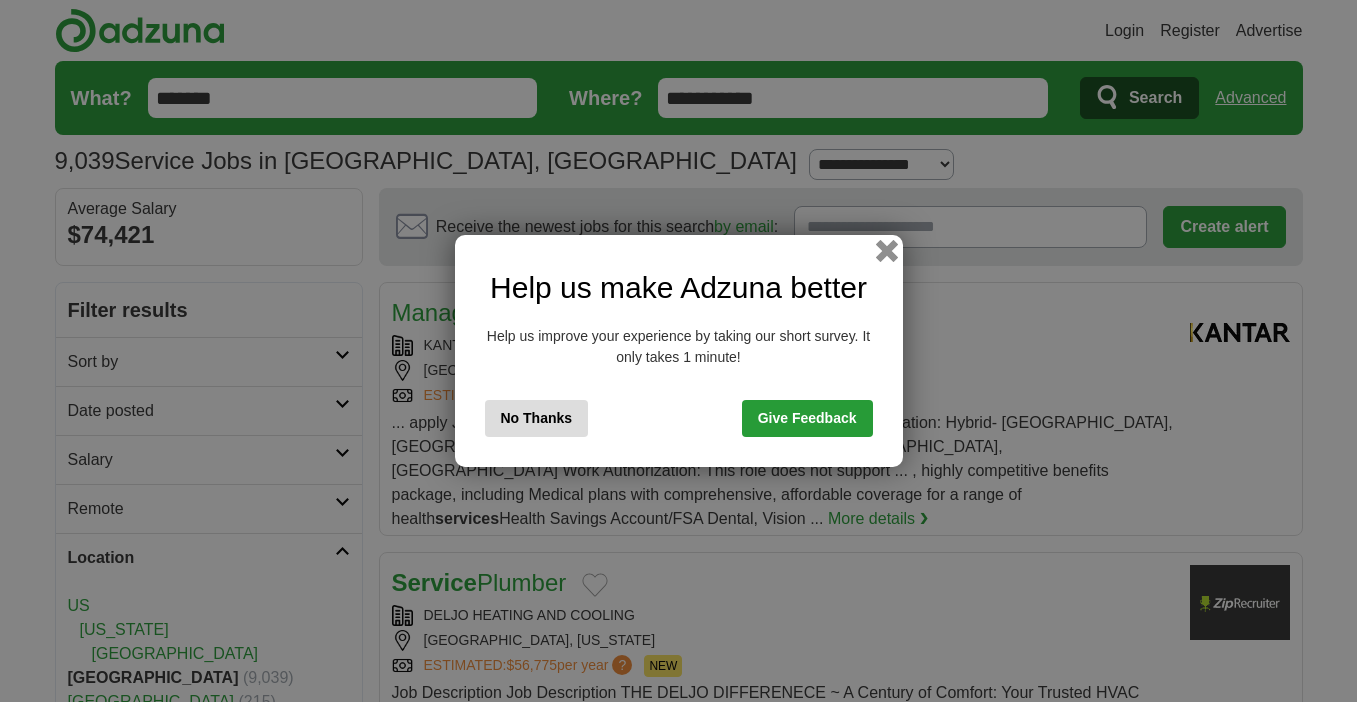 click at bounding box center [886, 251] 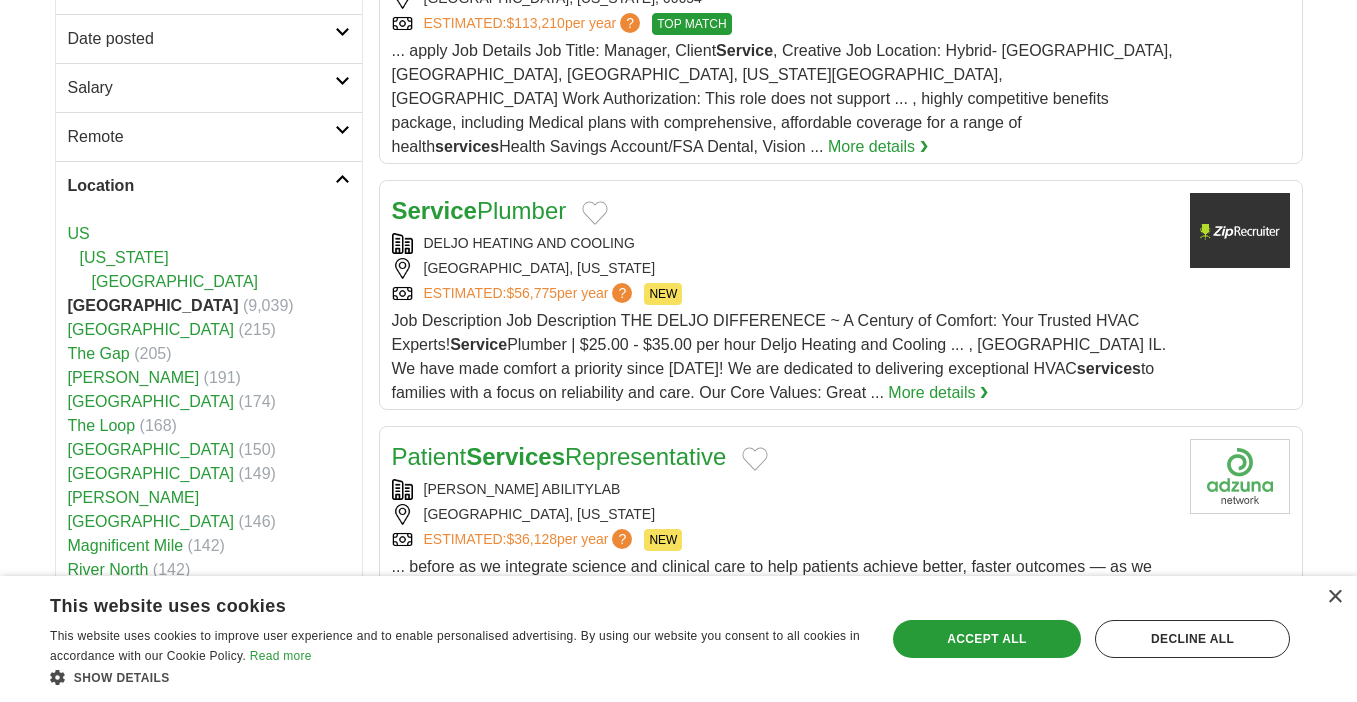 scroll, scrollTop: 493, scrollLeft: 0, axis: vertical 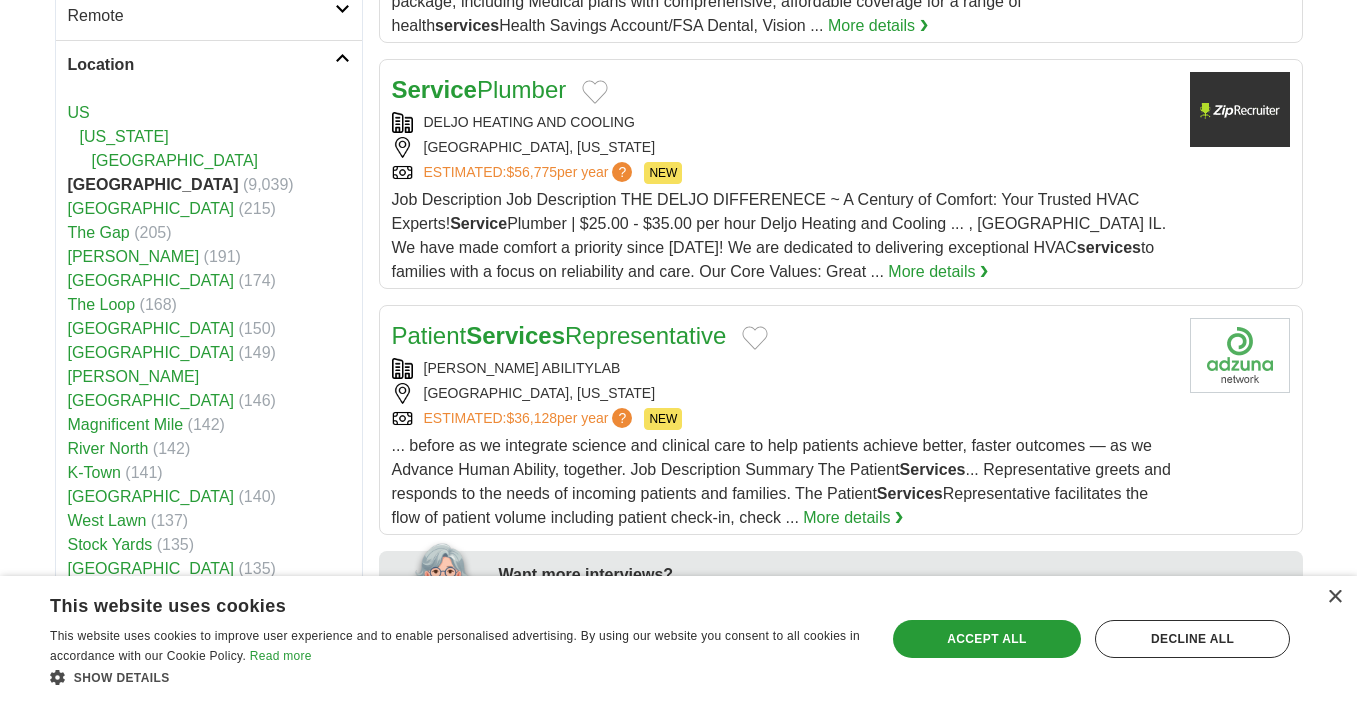 click on "SHIRLEY RYAN ABILITYLAB" at bounding box center [783, 368] 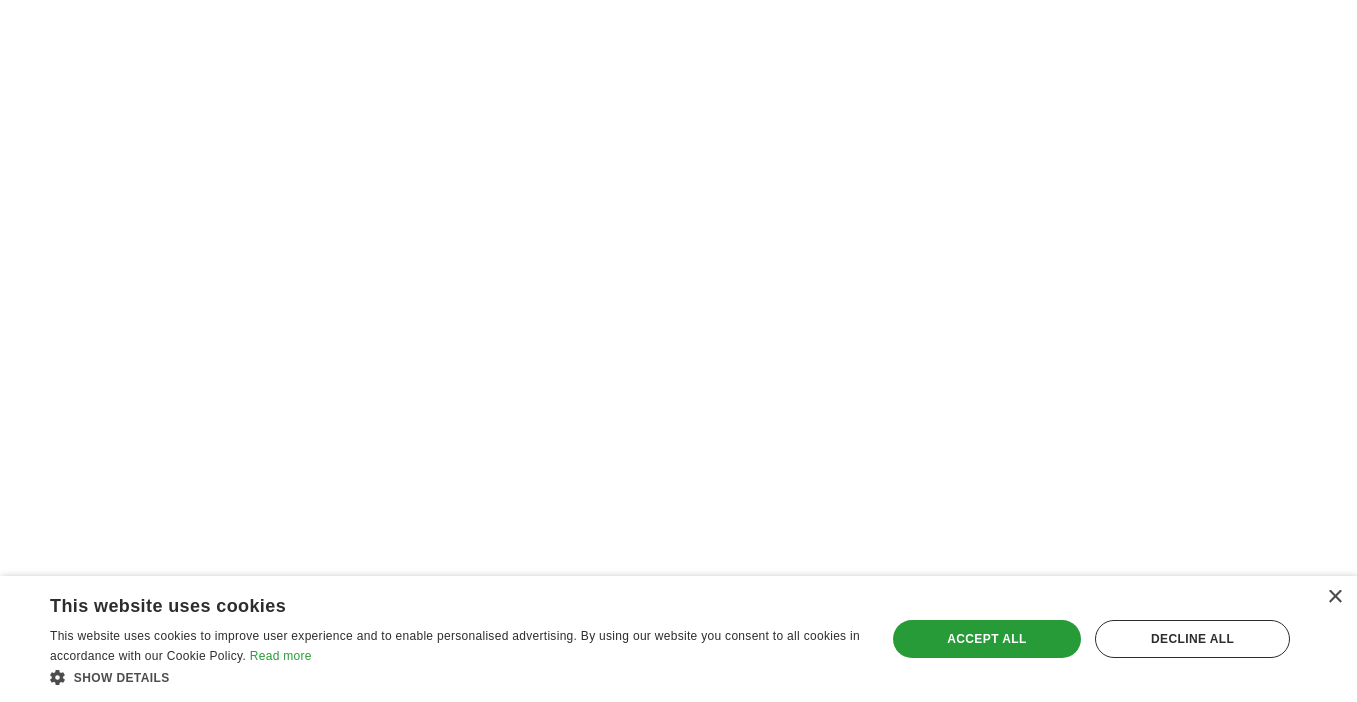 scroll, scrollTop: 4103, scrollLeft: 0, axis: vertical 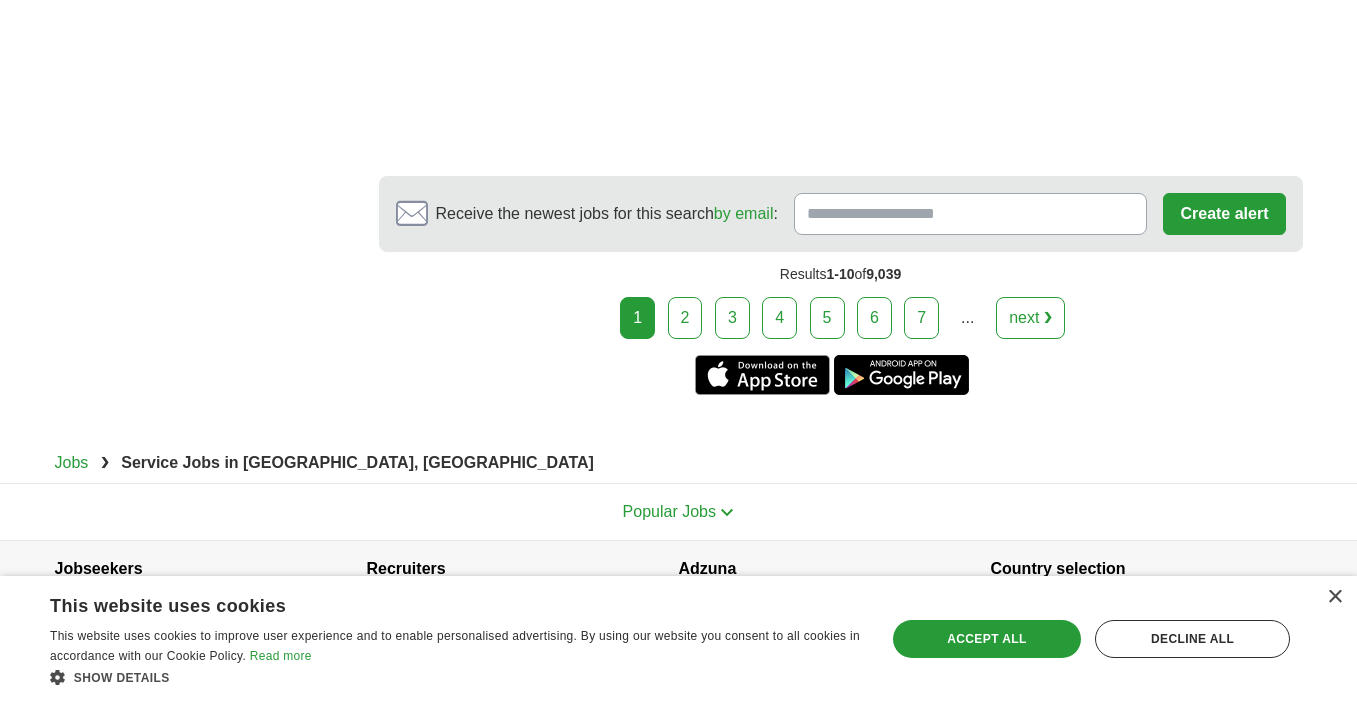 click on "2" at bounding box center (685, 318) 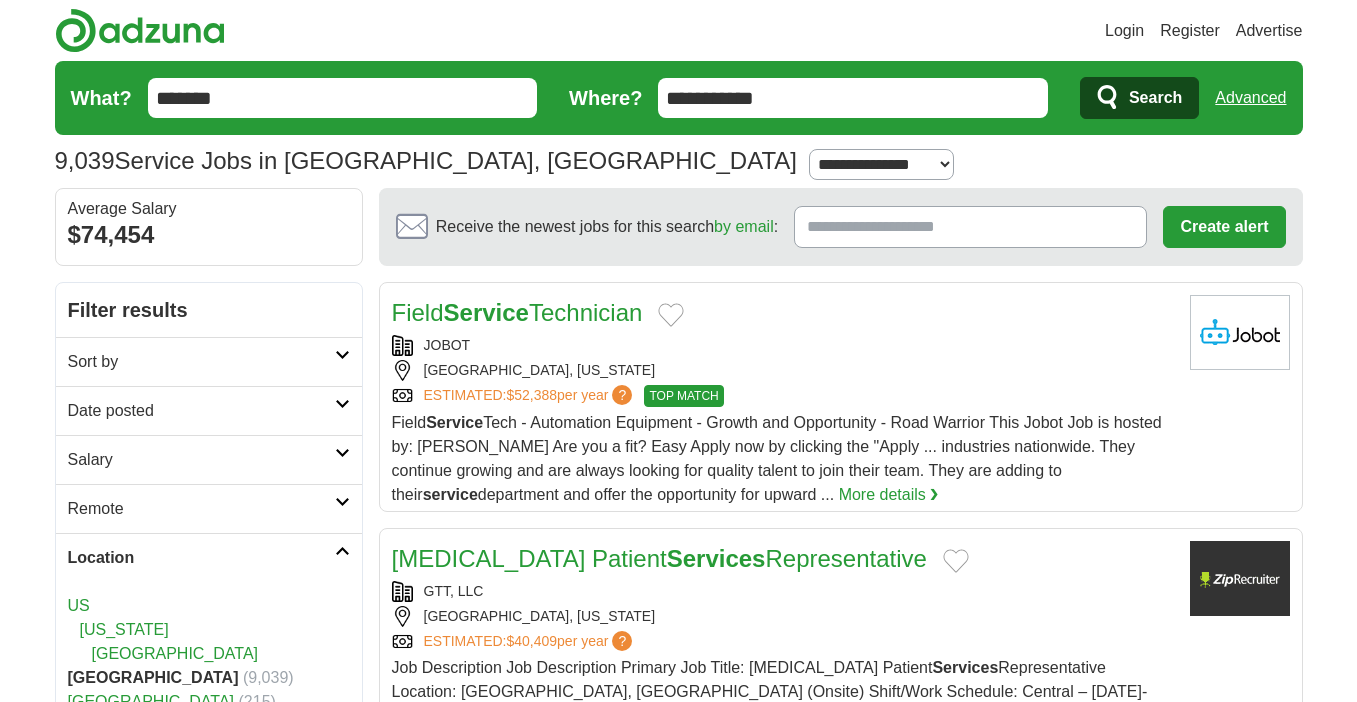 scroll, scrollTop: 0, scrollLeft: 0, axis: both 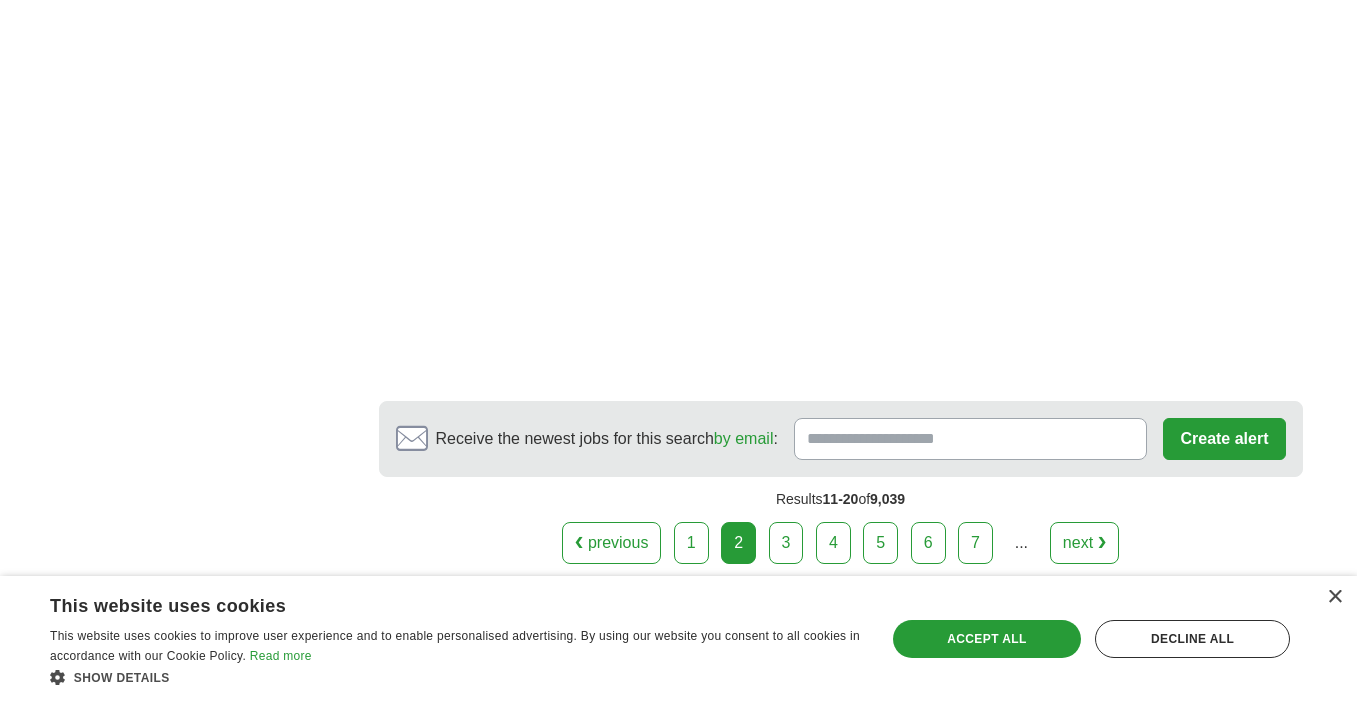 click on "3" at bounding box center [786, 543] 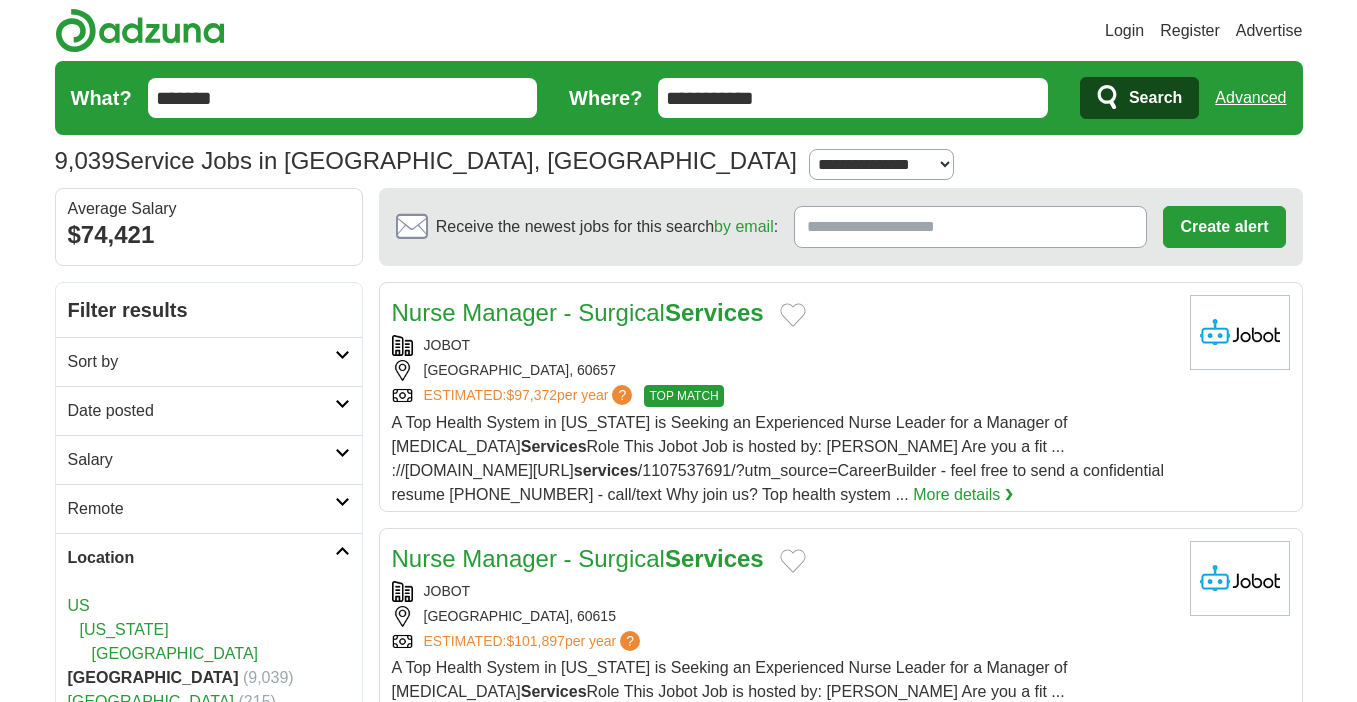 scroll, scrollTop: 0, scrollLeft: 0, axis: both 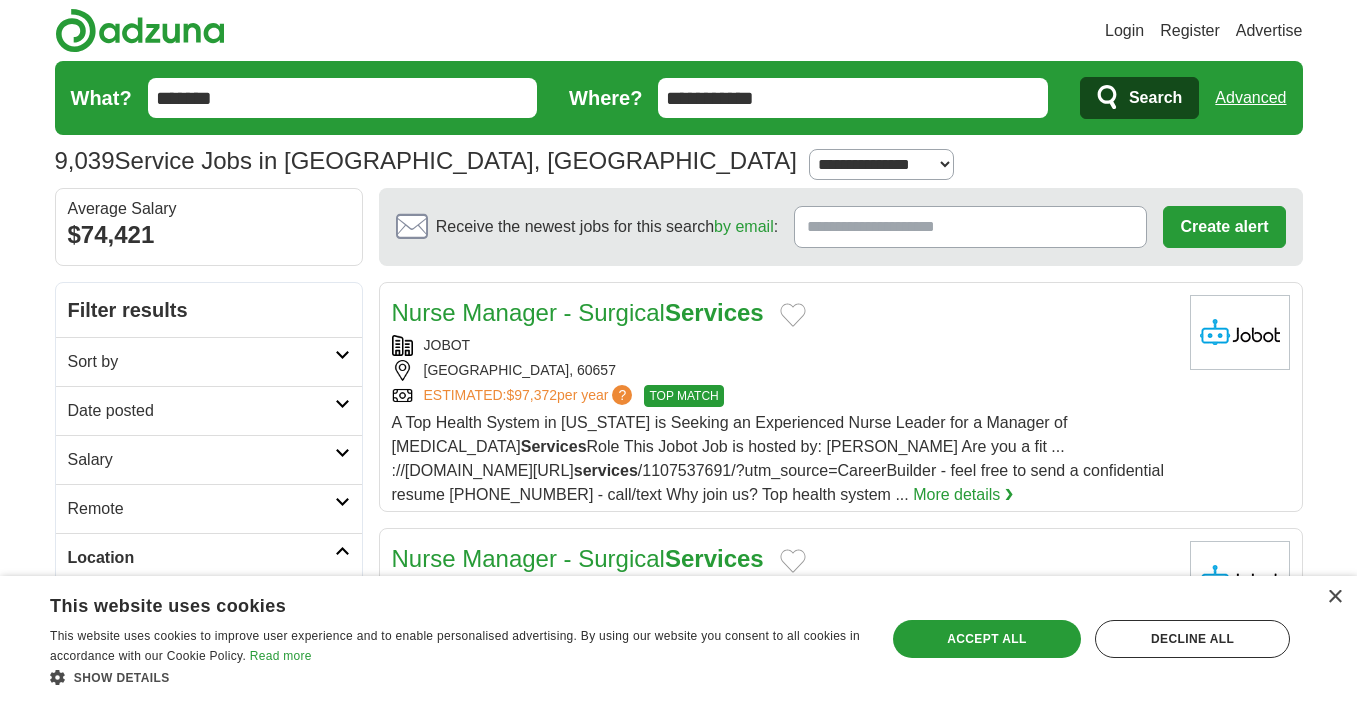 drag, startPoint x: 225, startPoint y: 100, endPoint x: 25, endPoint y: 99, distance: 200.0025 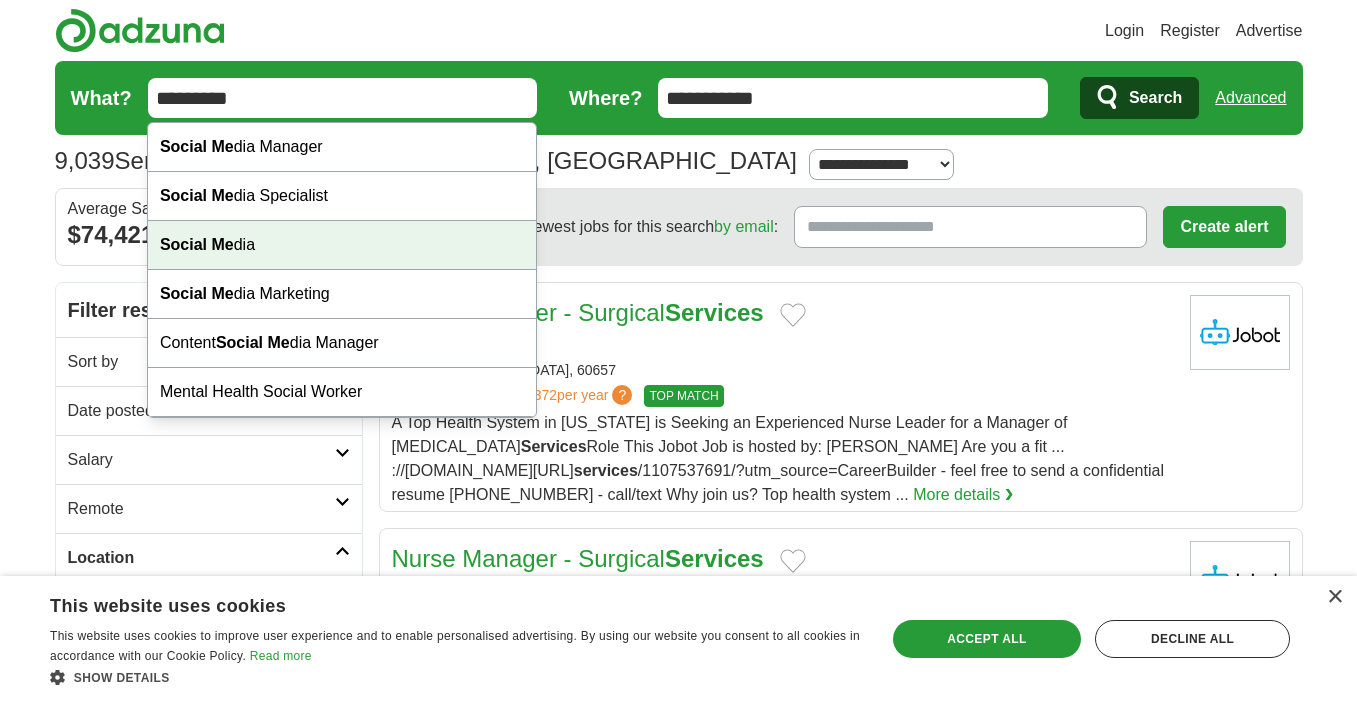 click on "Social Me" at bounding box center [197, 244] 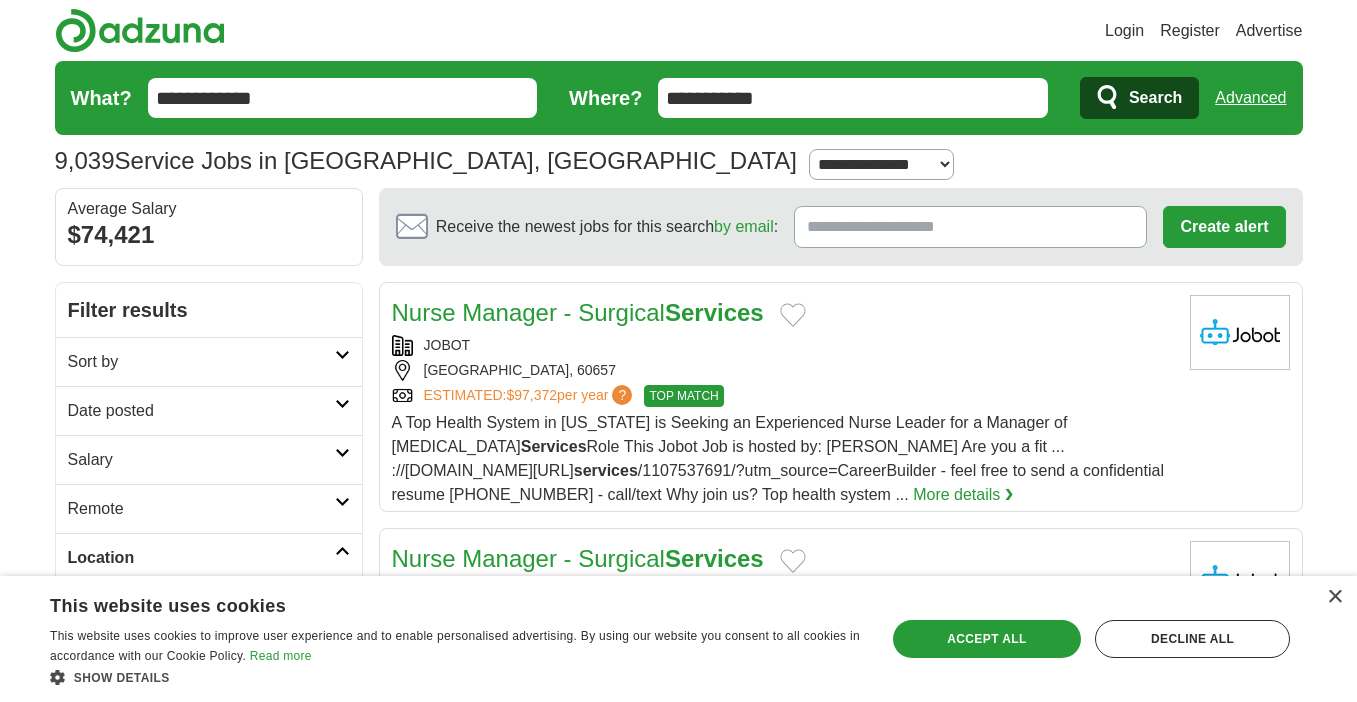 click 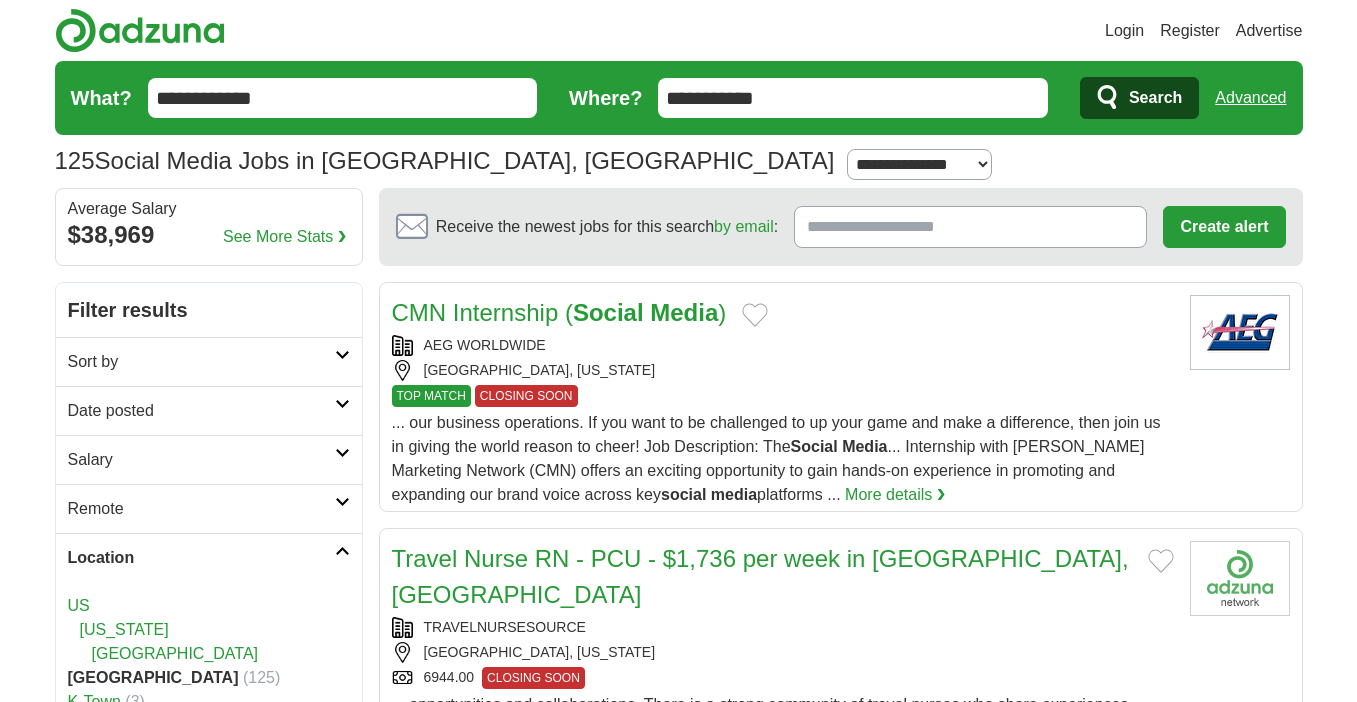 scroll, scrollTop: 0, scrollLeft: 0, axis: both 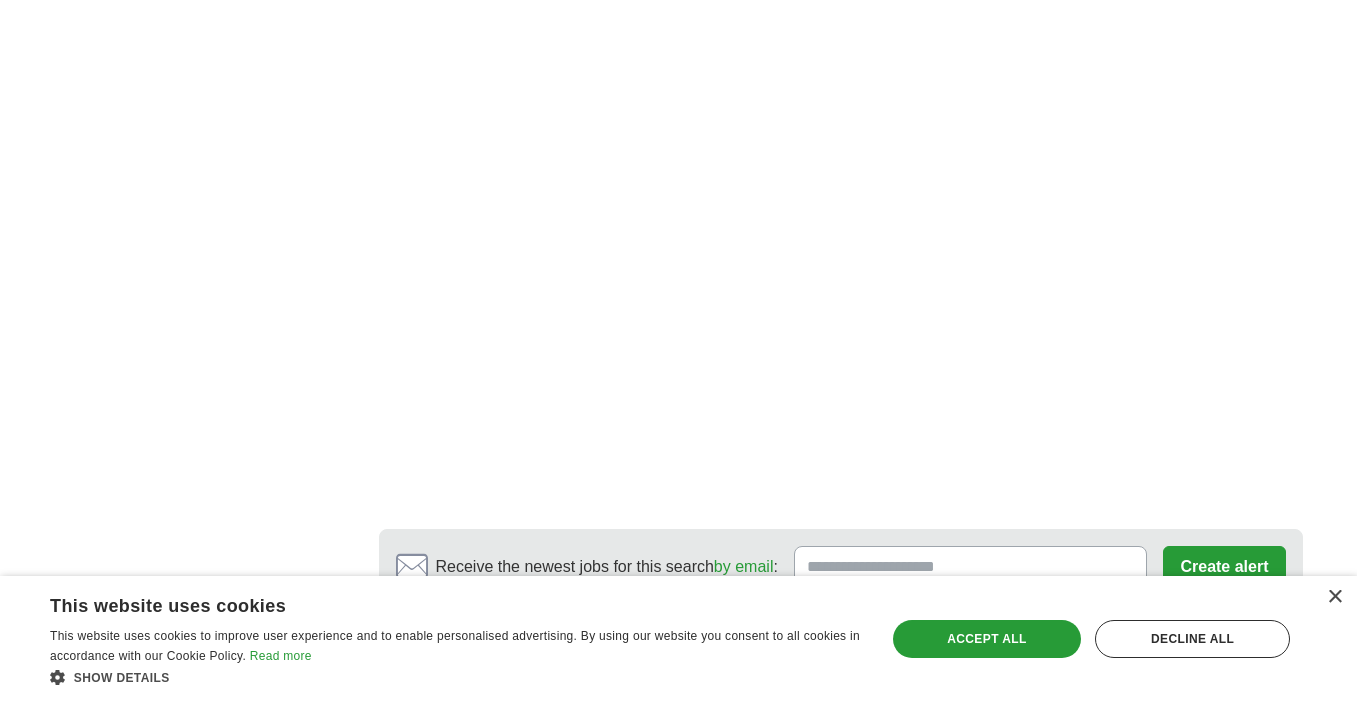 click on "2" at bounding box center (628, 671) 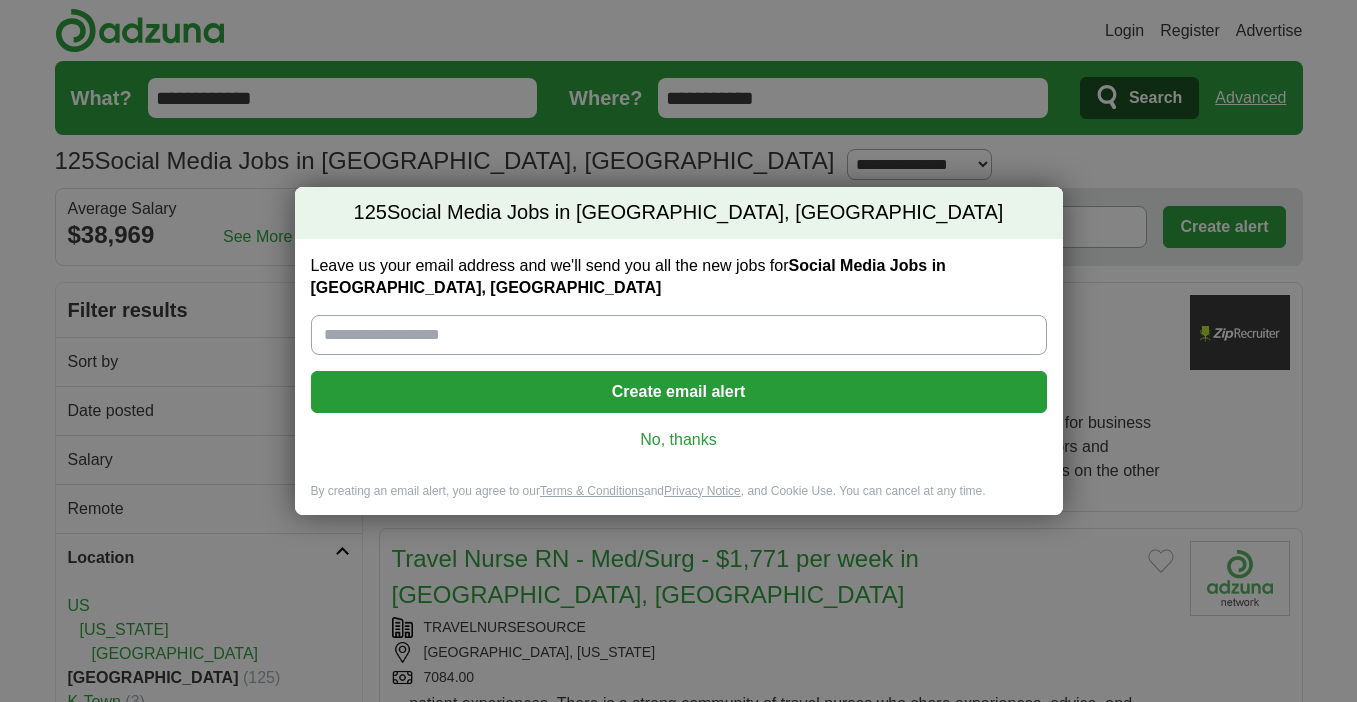 scroll, scrollTop: 0, scrollLeft: 0, axis: both 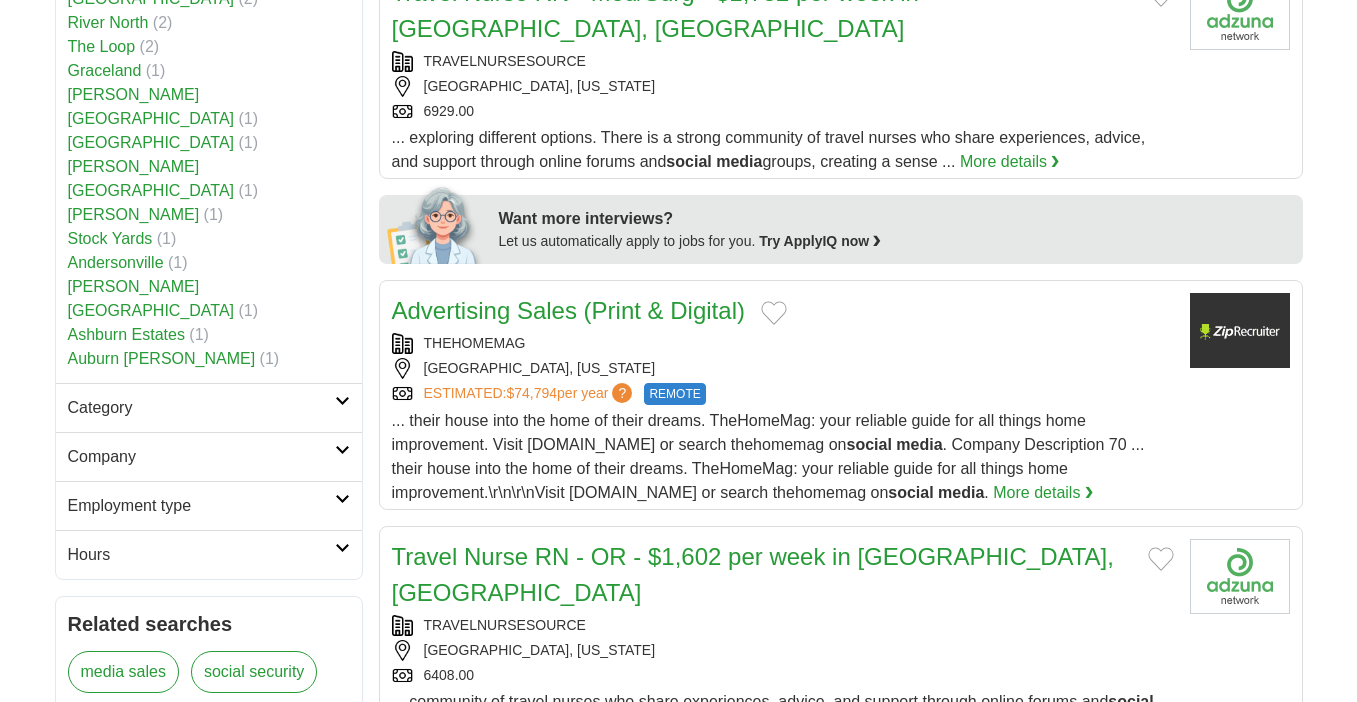 click on "Employment type" at bounding box center (201, 506) 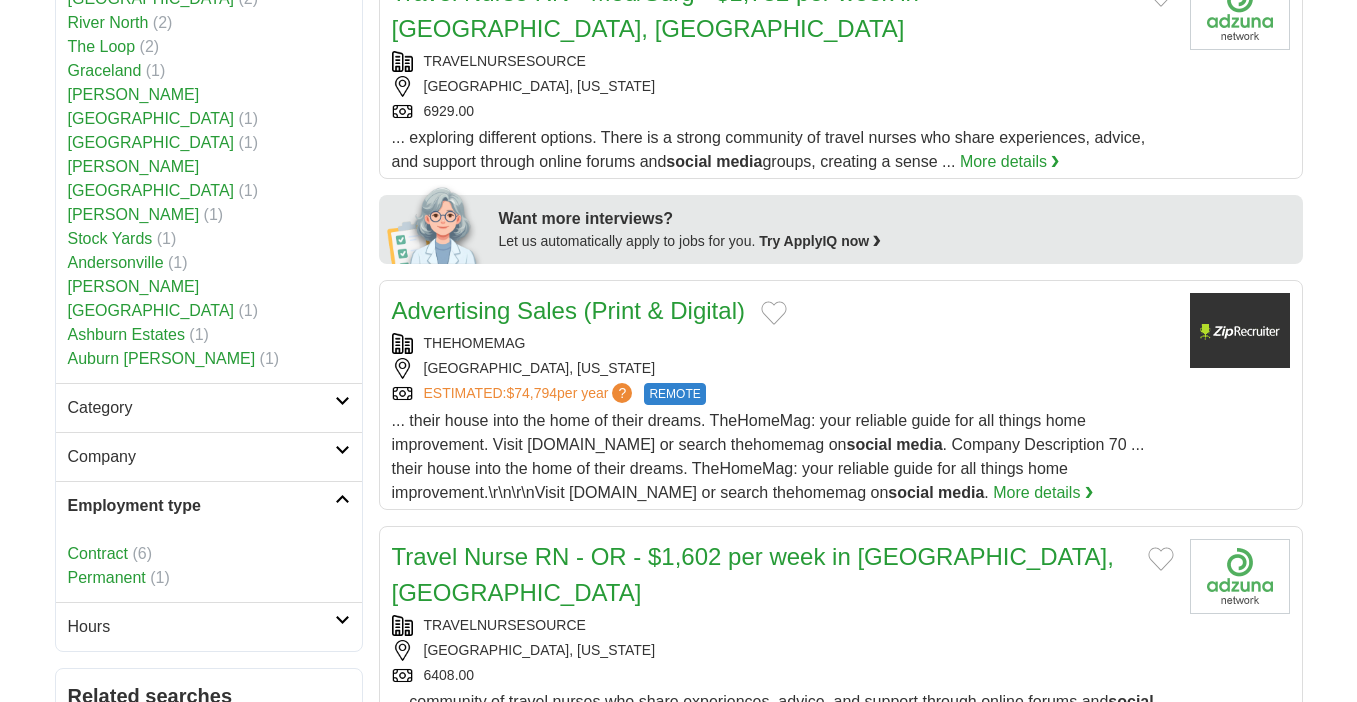 click on "Category" at bounding box center [209, 407] 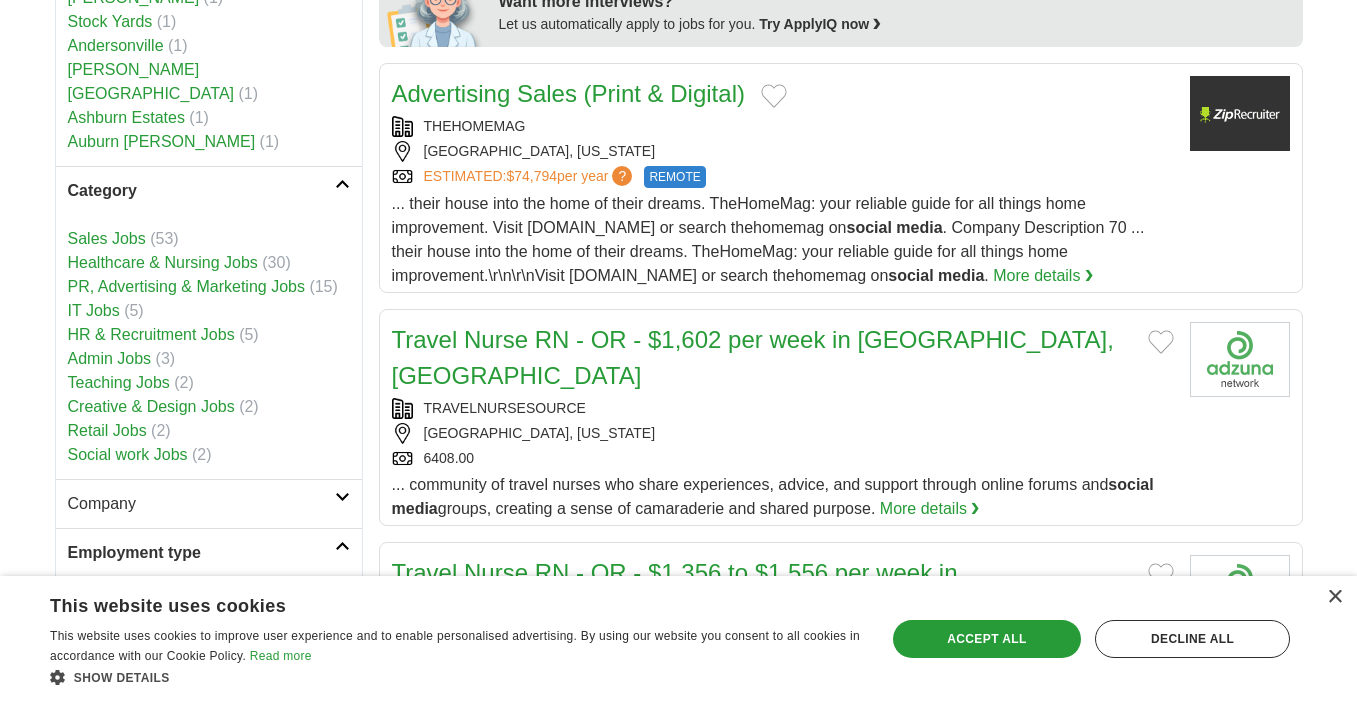 scroll, scrollTop: 1027, scrollLeft: 0, axis: vertical 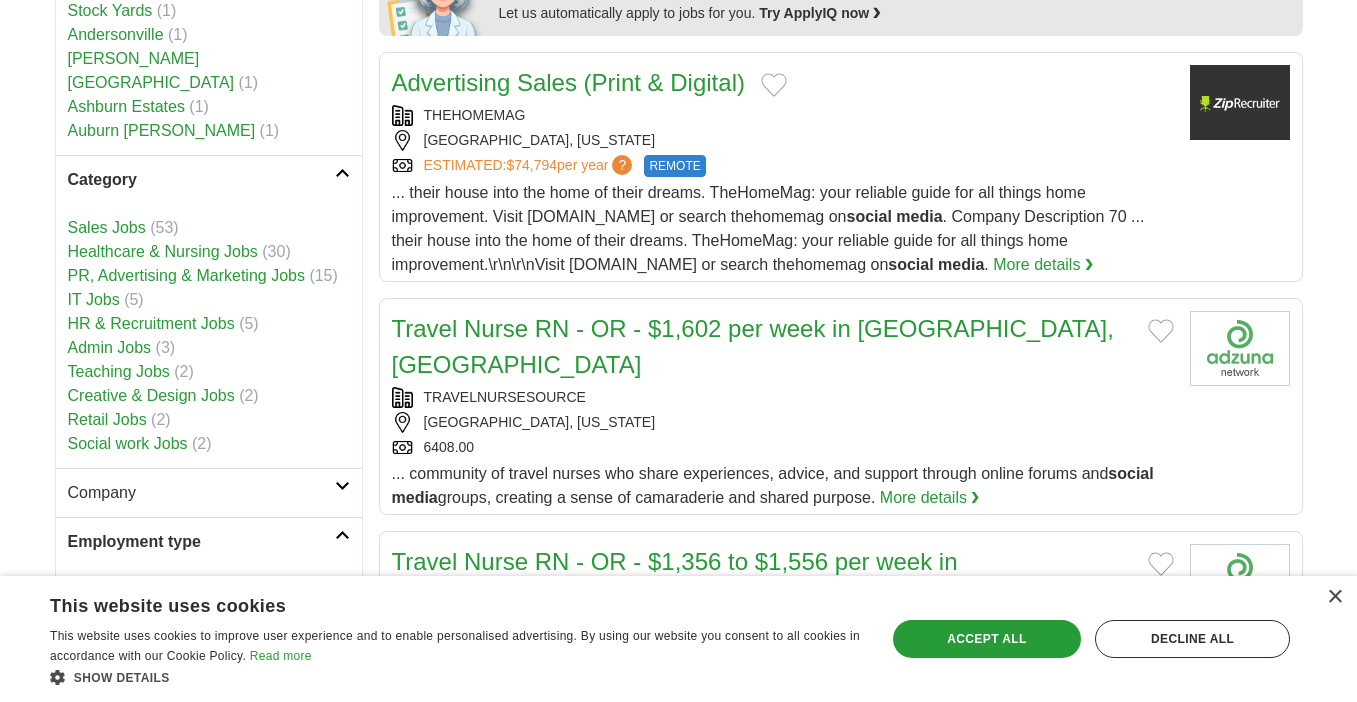 click on "Teaching Jobs" at bounding box center [119, 371] 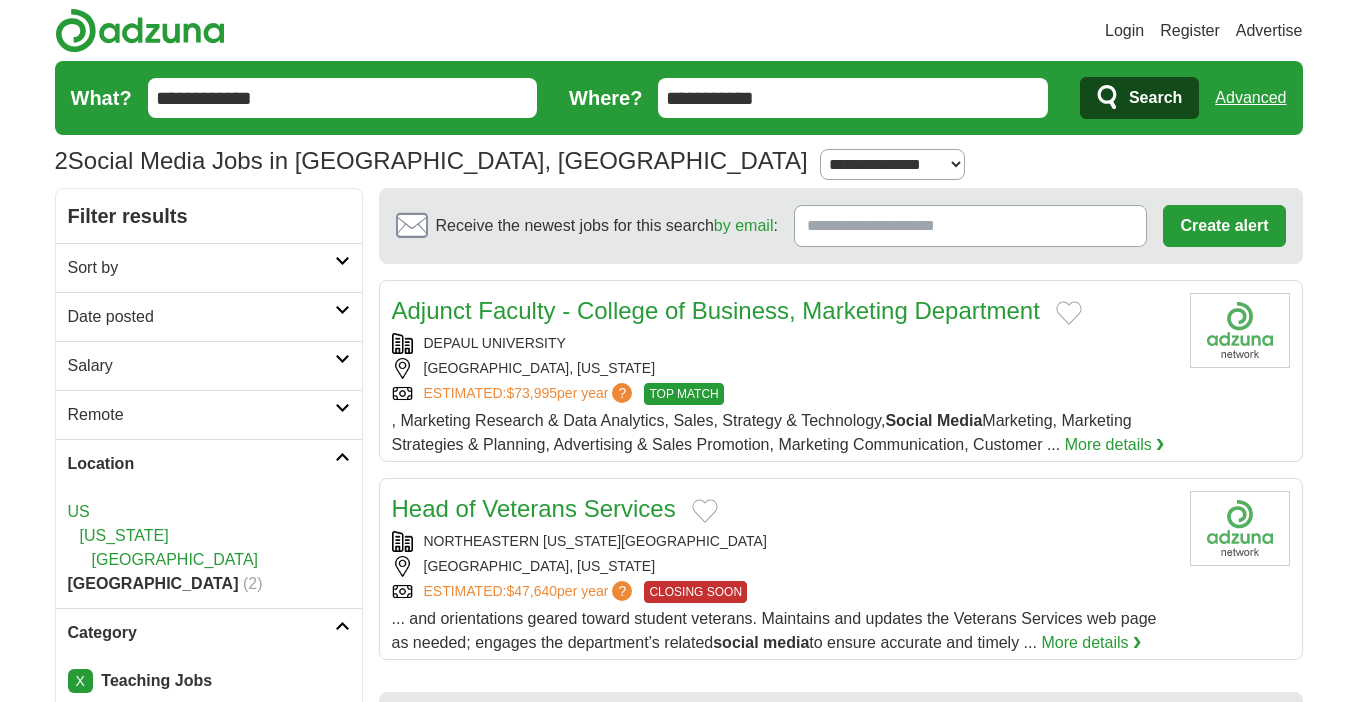 scroll, scrollTop: 0, scrollLeft: 0, axis: both 